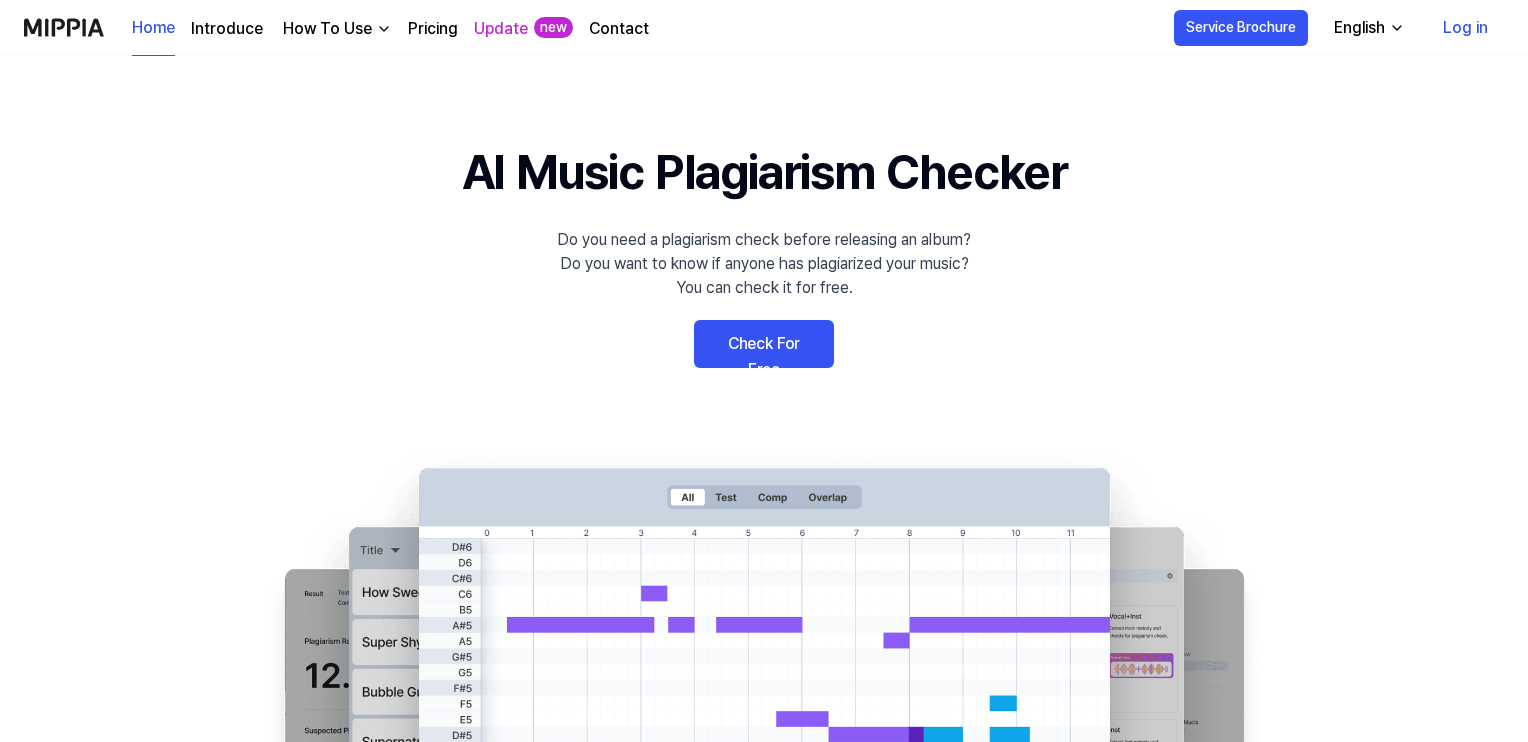 scroll, scrollTop: 0, scrollLeft: 0, axis: both 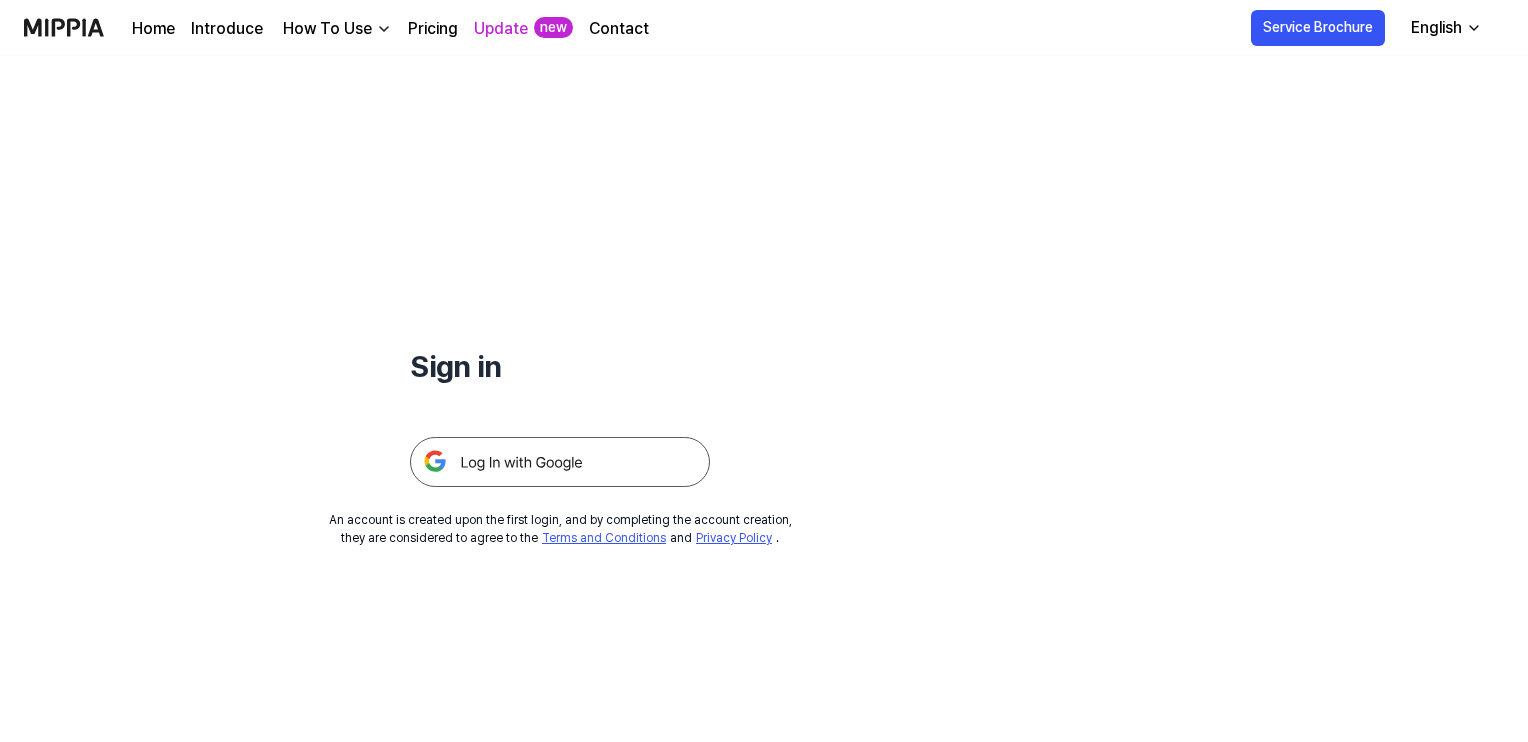 click at bounding box center [560, 462] 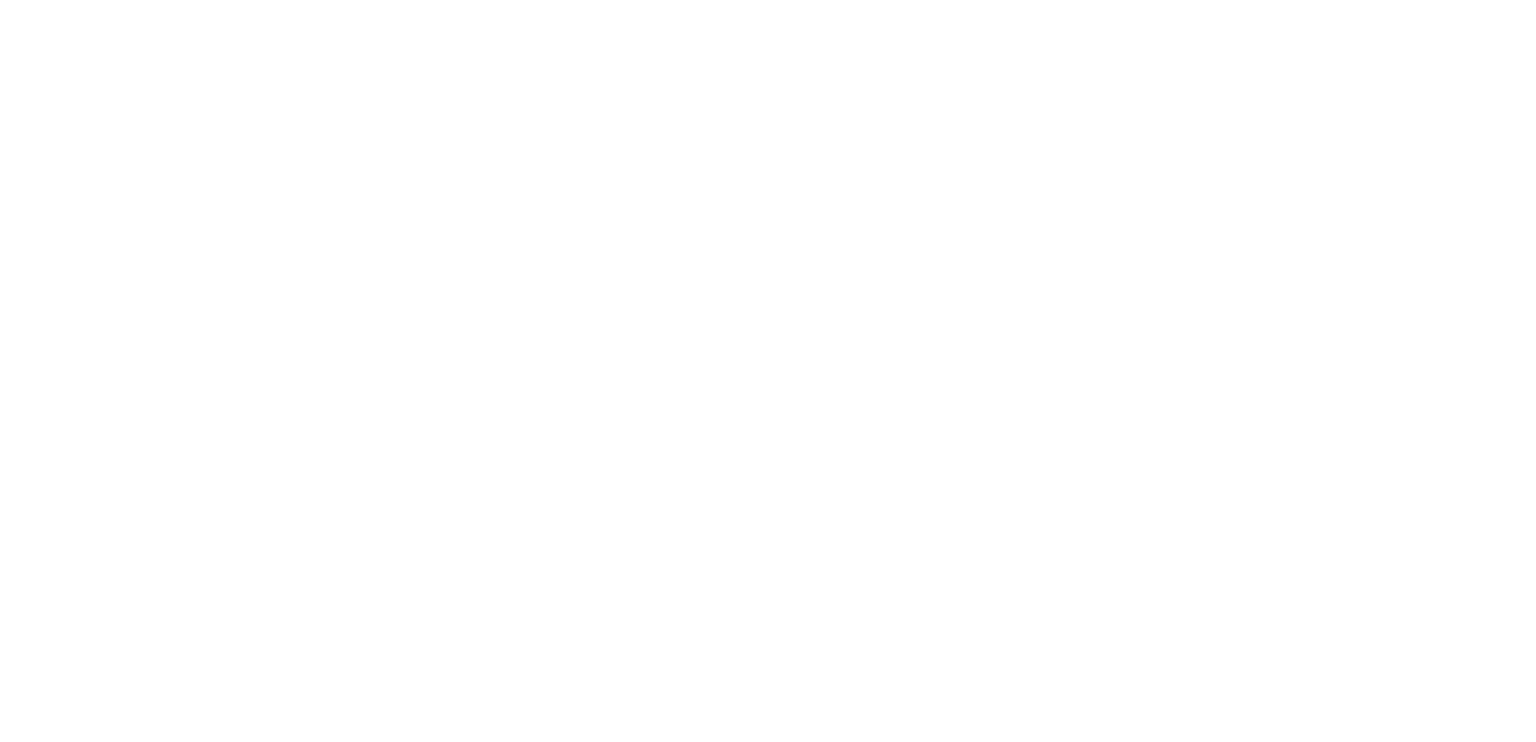 scroll, scrollTop: 0, scrollLeft: 0, axis: both 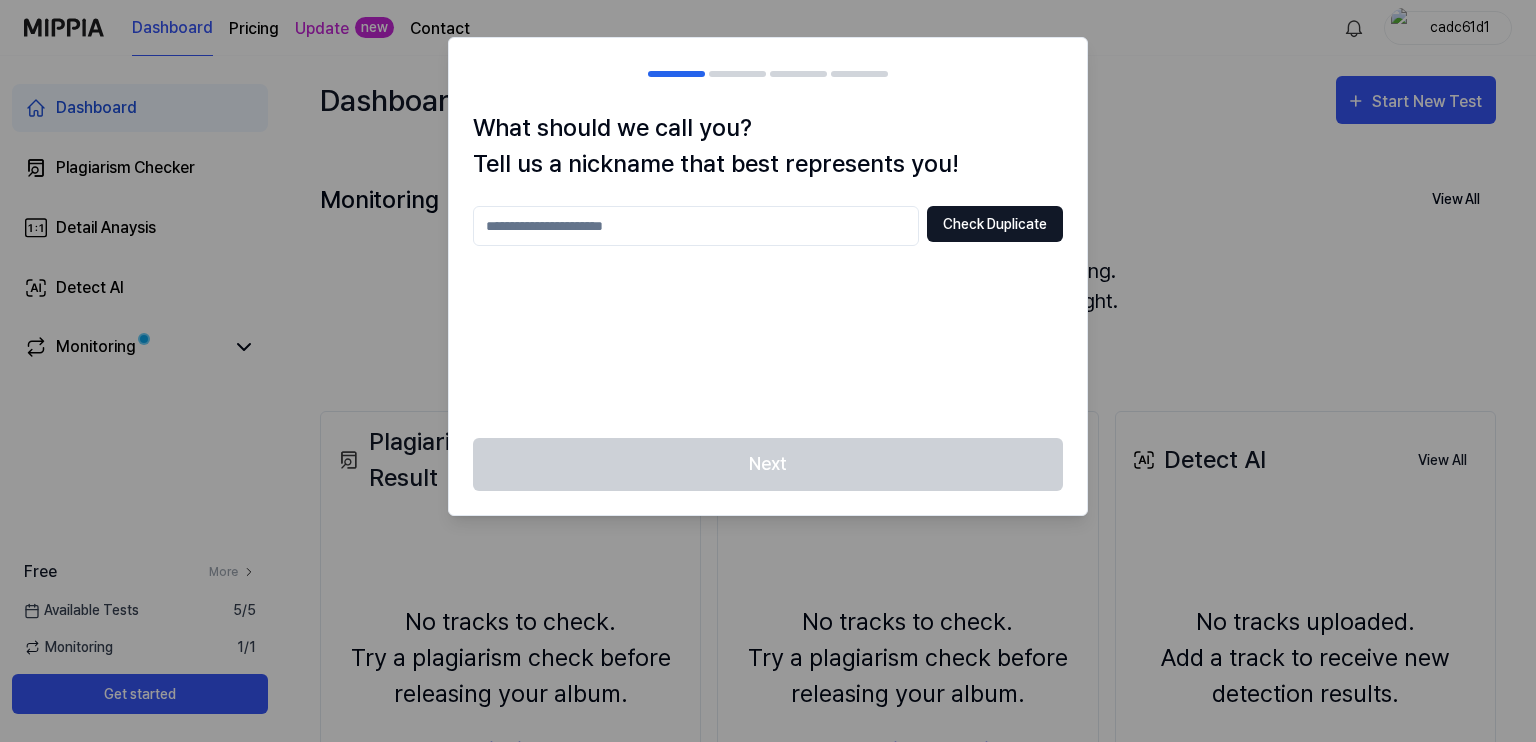 click on "Check Duplicate" at bounding box center (995, 224) 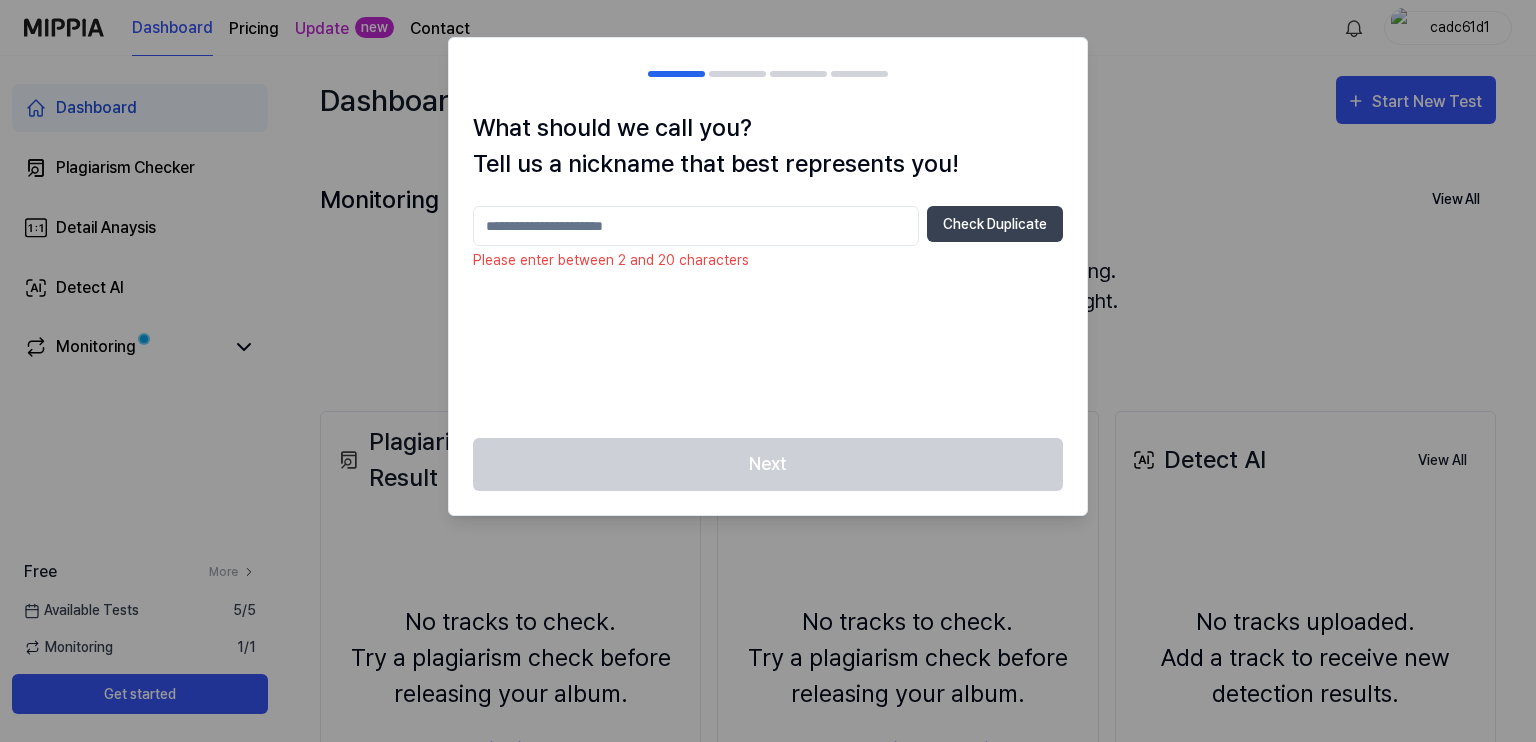 click at bounding box center [696, 226] 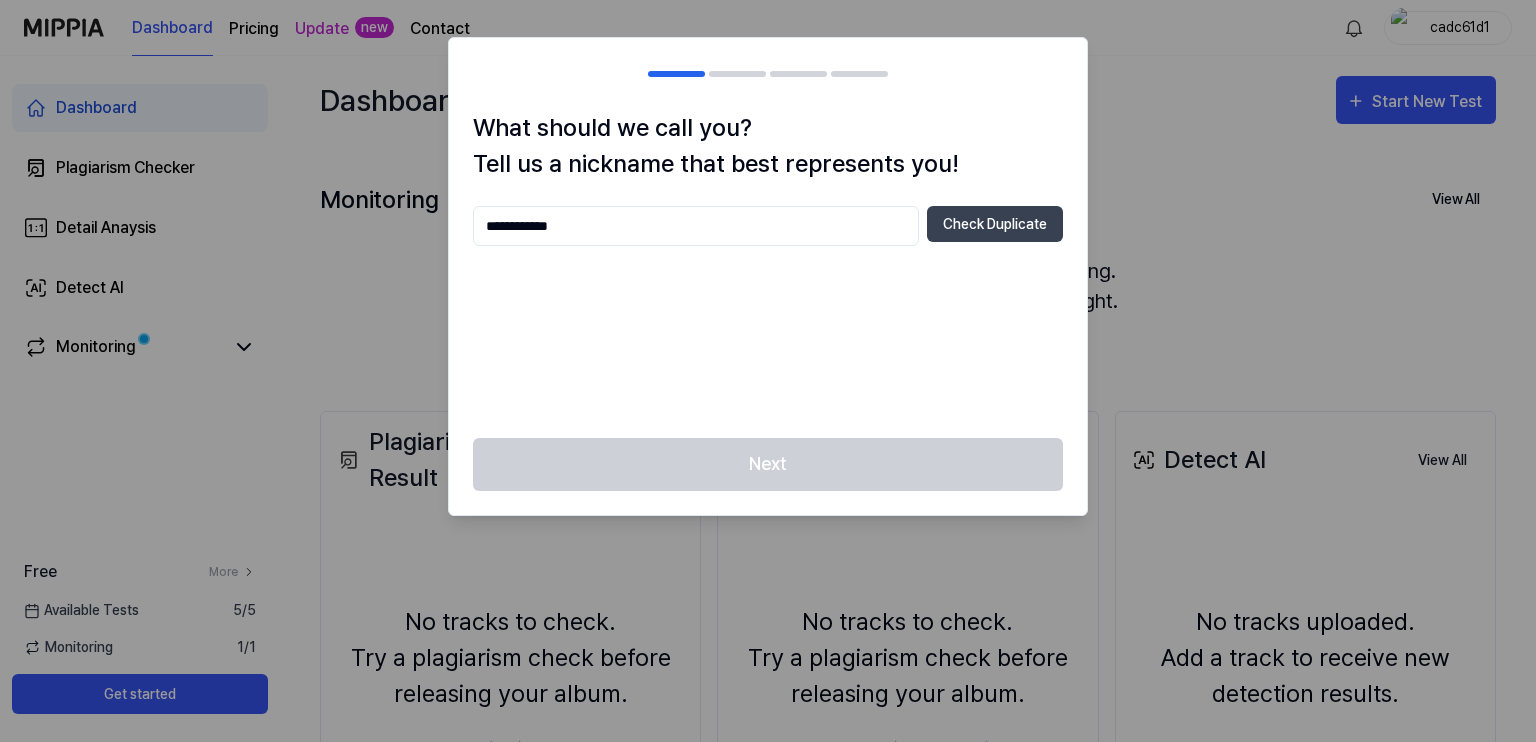 type on "**********" 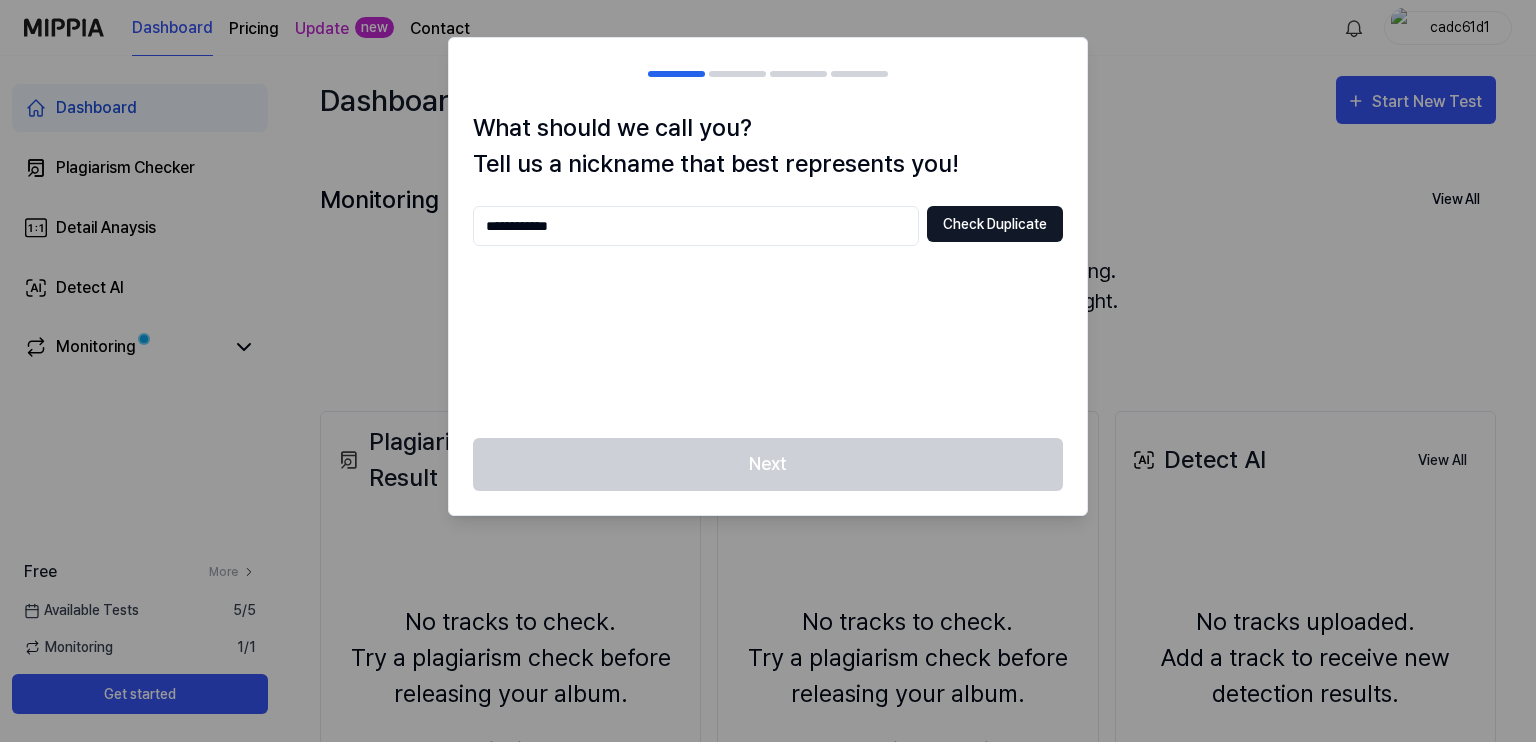 click on "Check Duplicate" at bounding box center [995, 224] 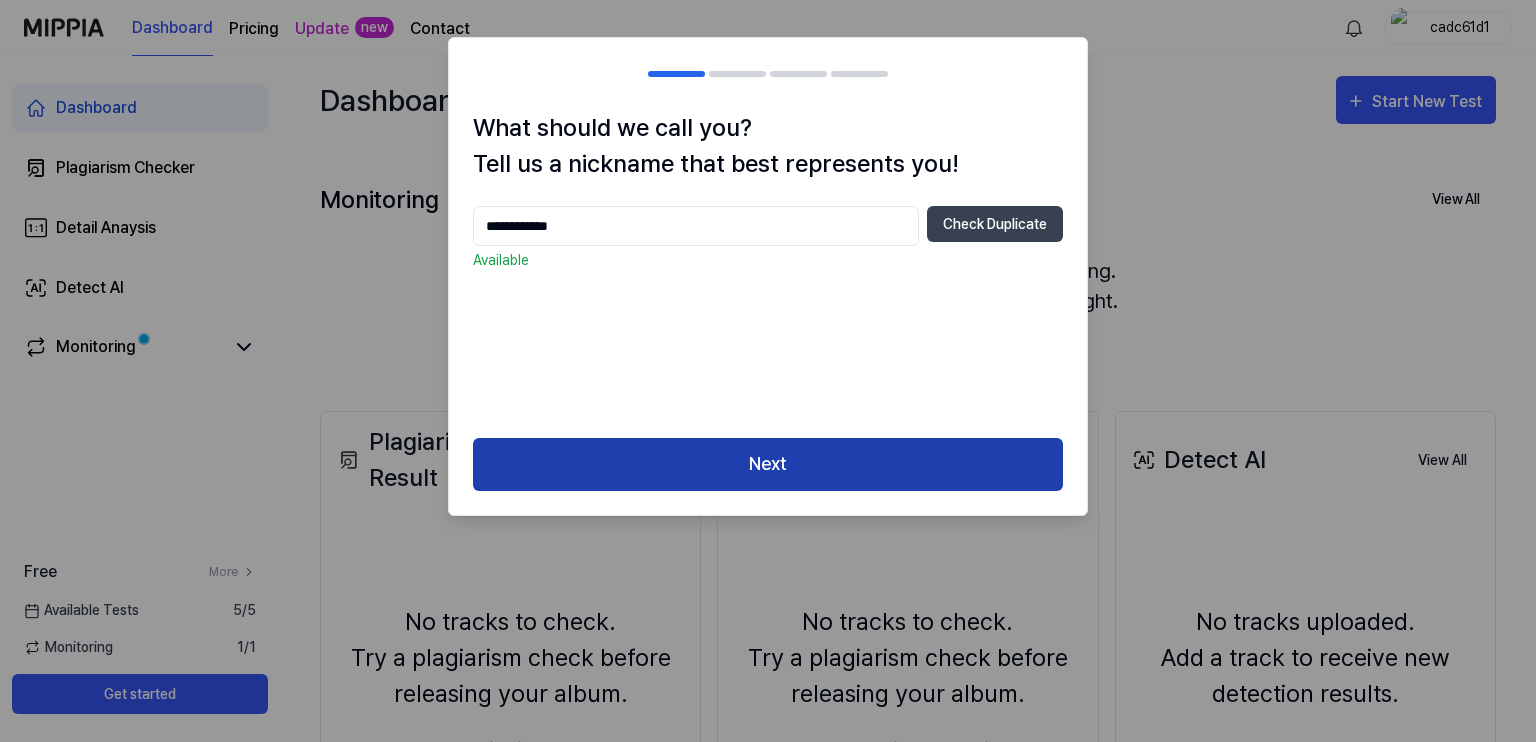 click on "Next" at bounding box center [768, 464] 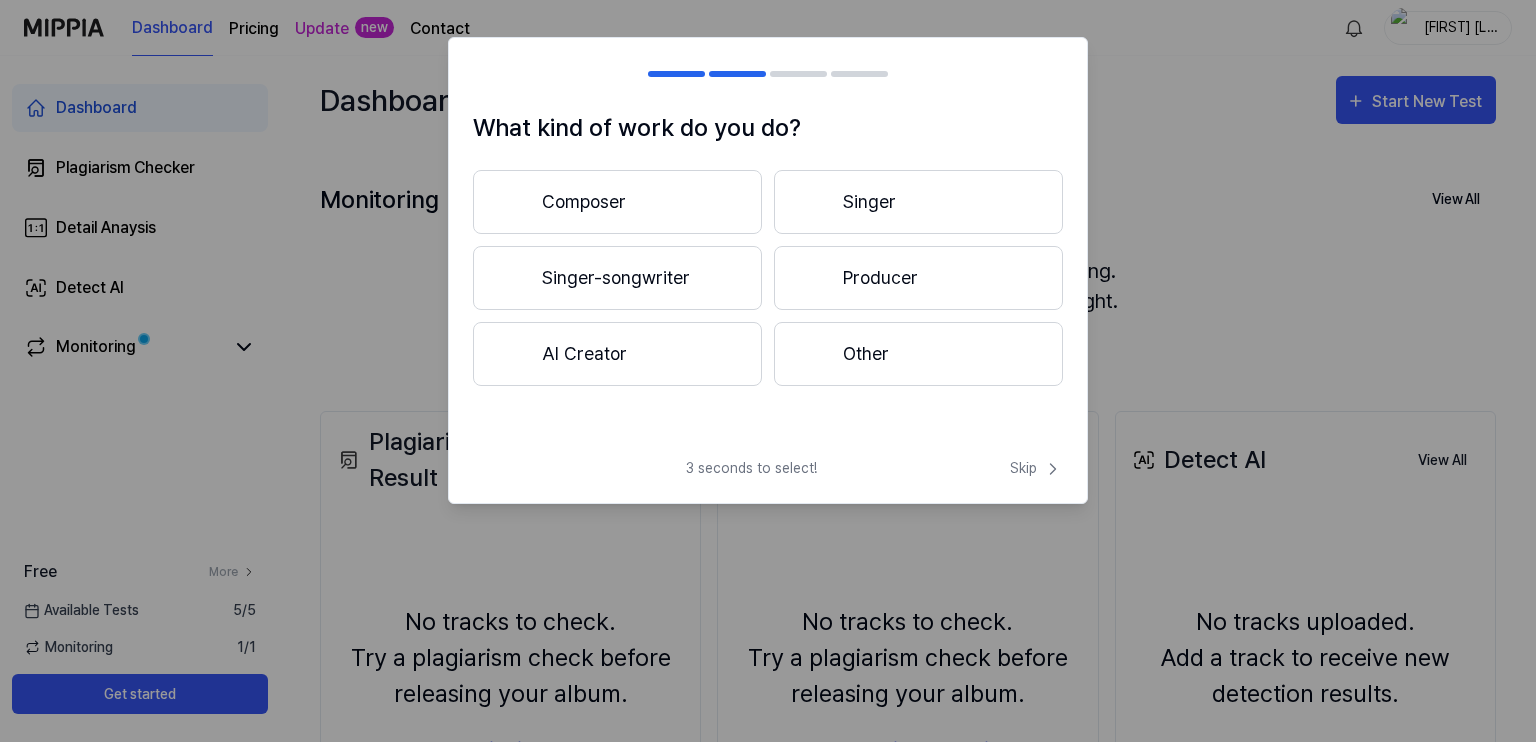 click on "AI Creator" at bounding box center [617, 354] 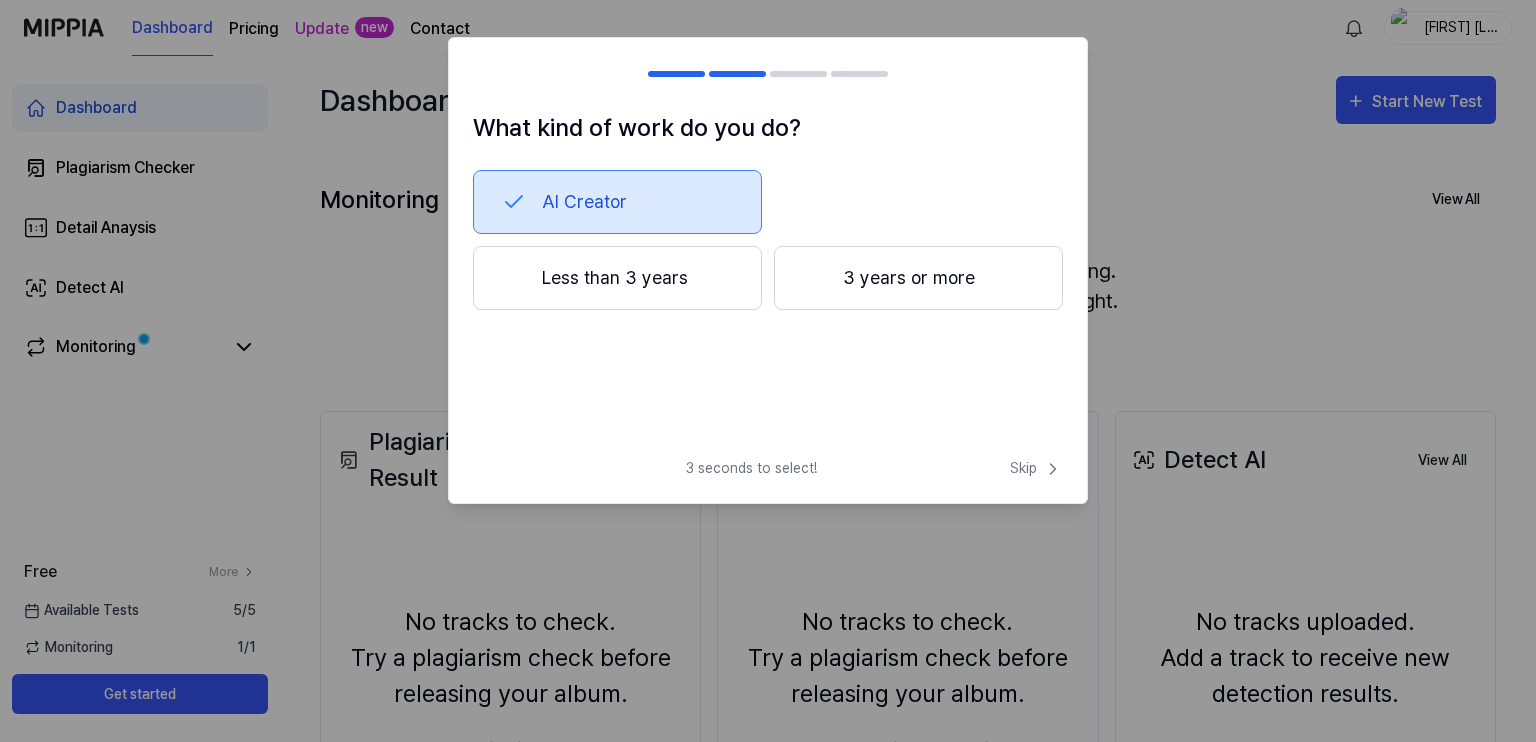 click on "Less than 3 years" at bounding box center [617, 278] 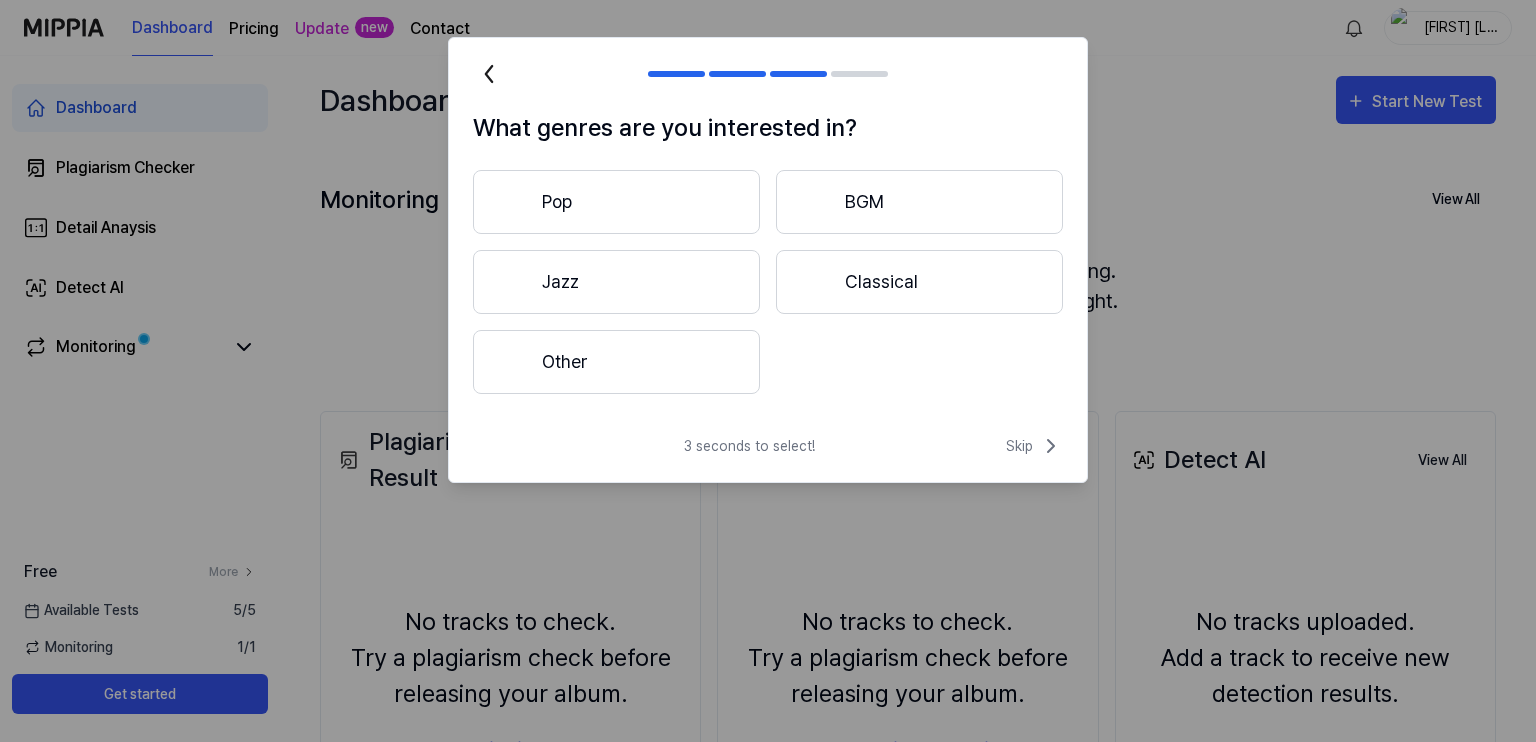 click on "Other" at bounding box center [616, 362] 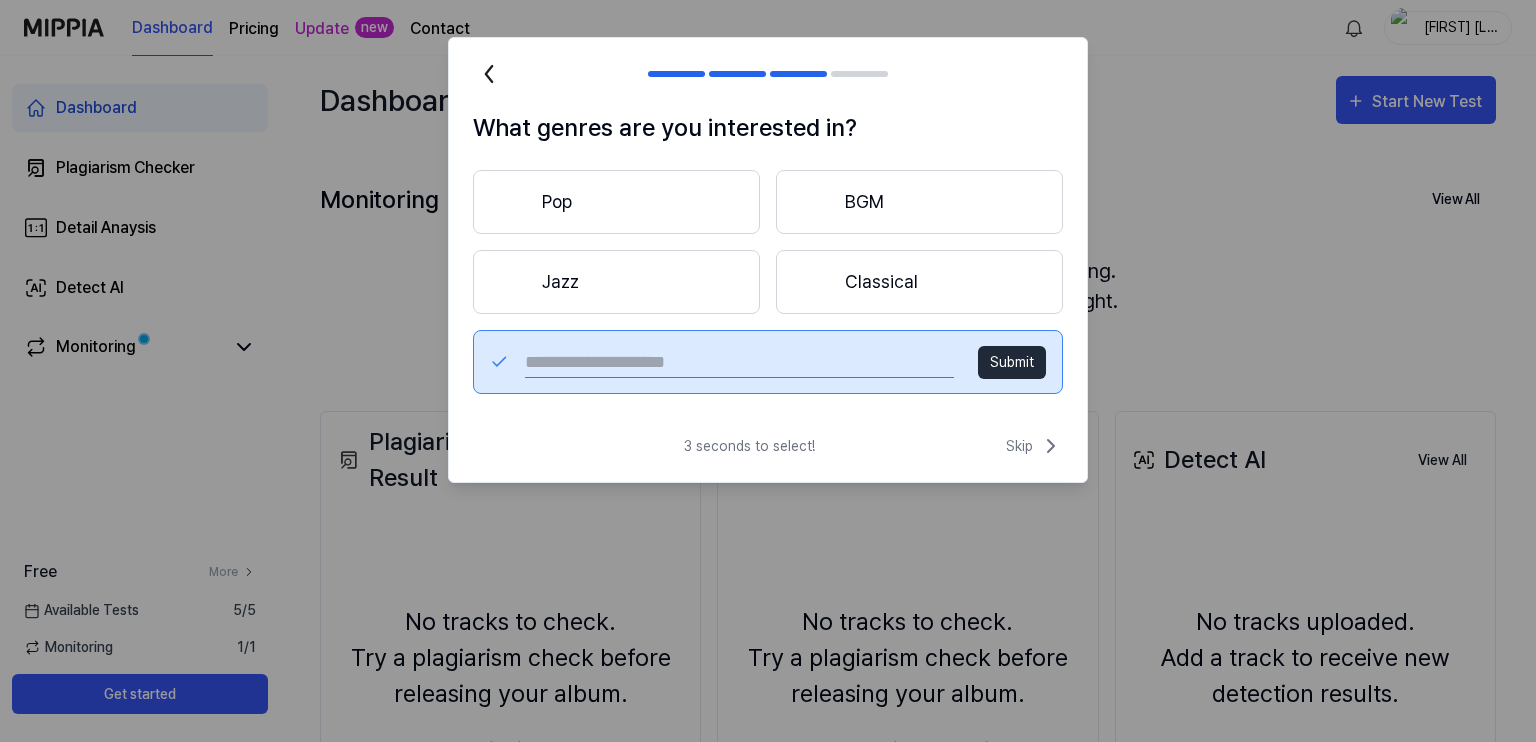 click at bounding box center (739, 362) 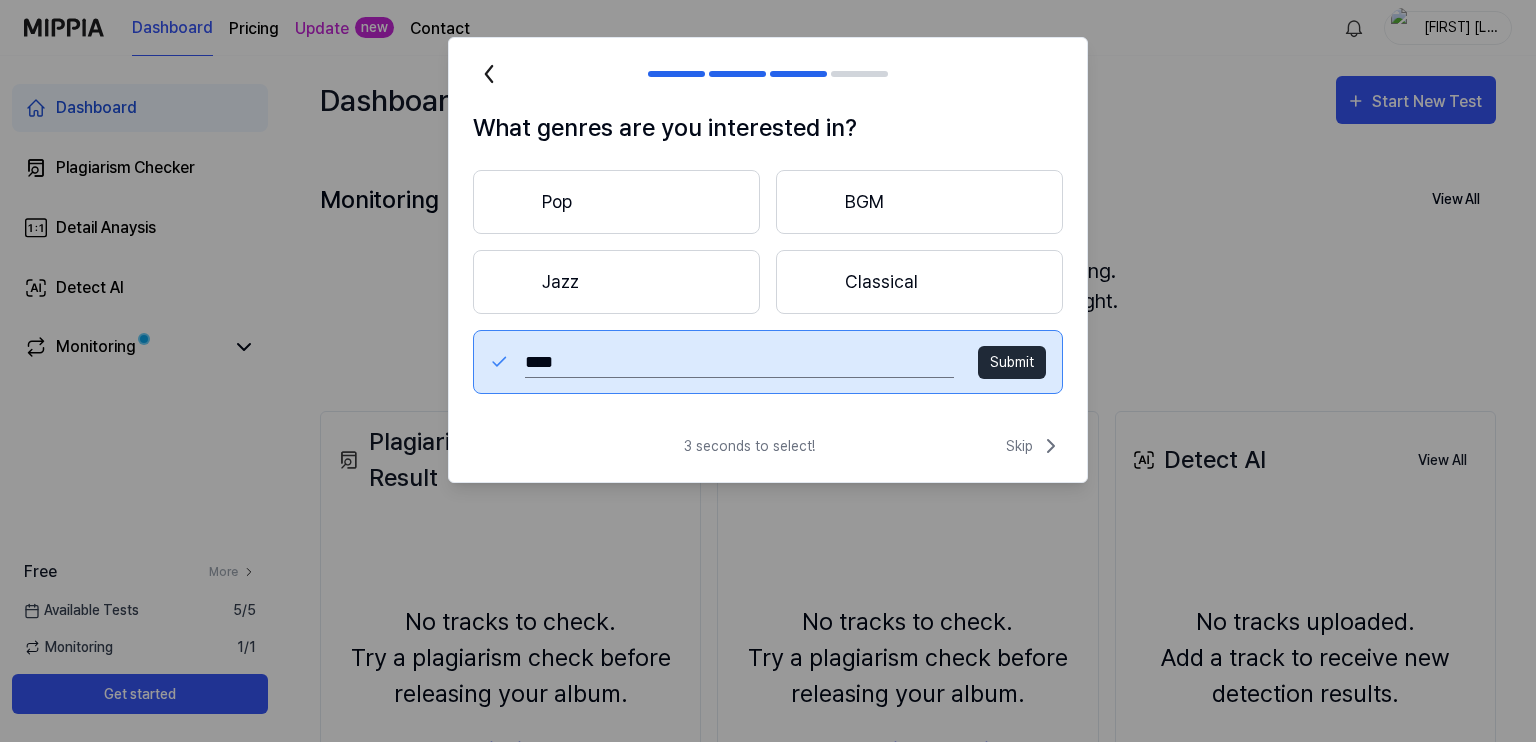 type on "***" 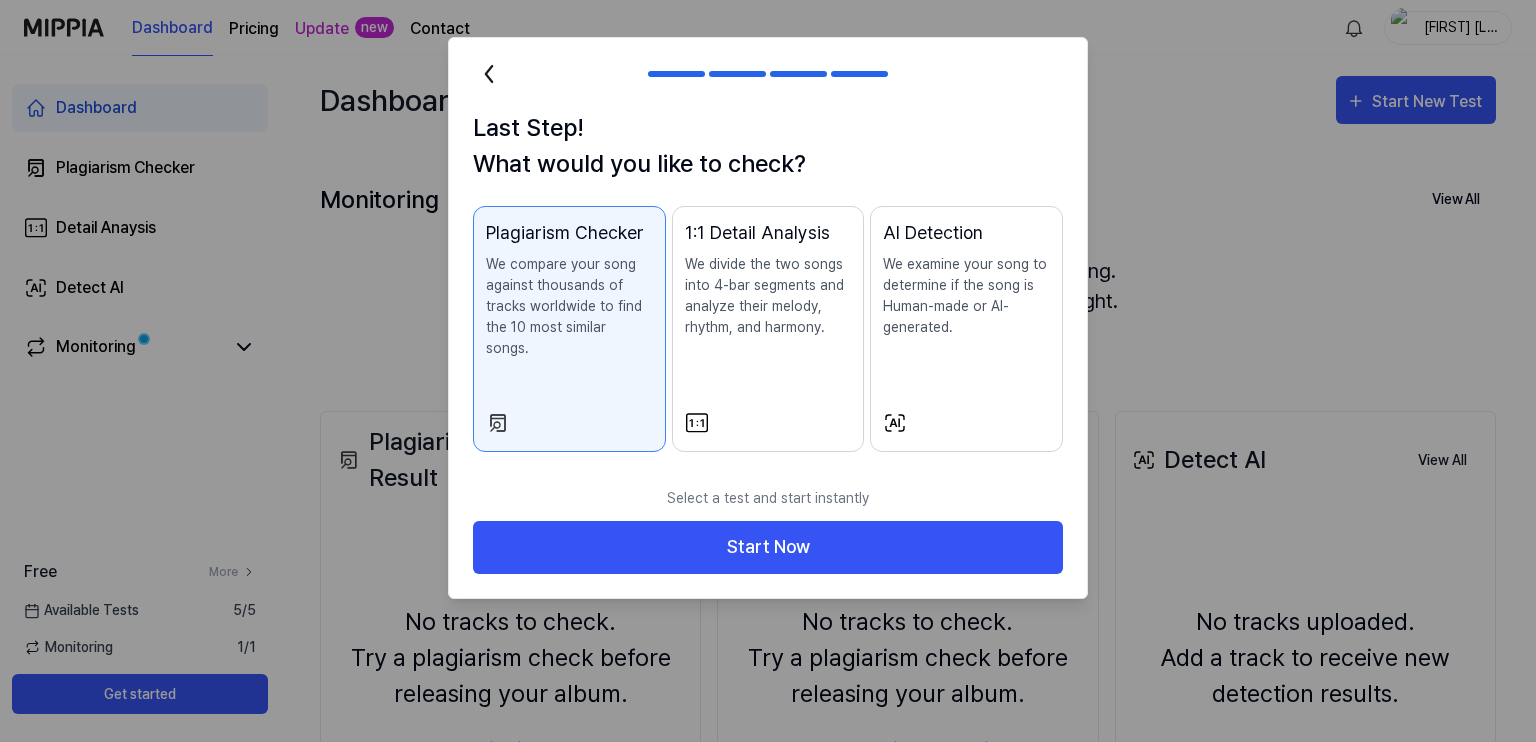 click on "AI Detection We examine your song to determine if the song is Human-made or AI-generated." at bounding box center [966, 298] 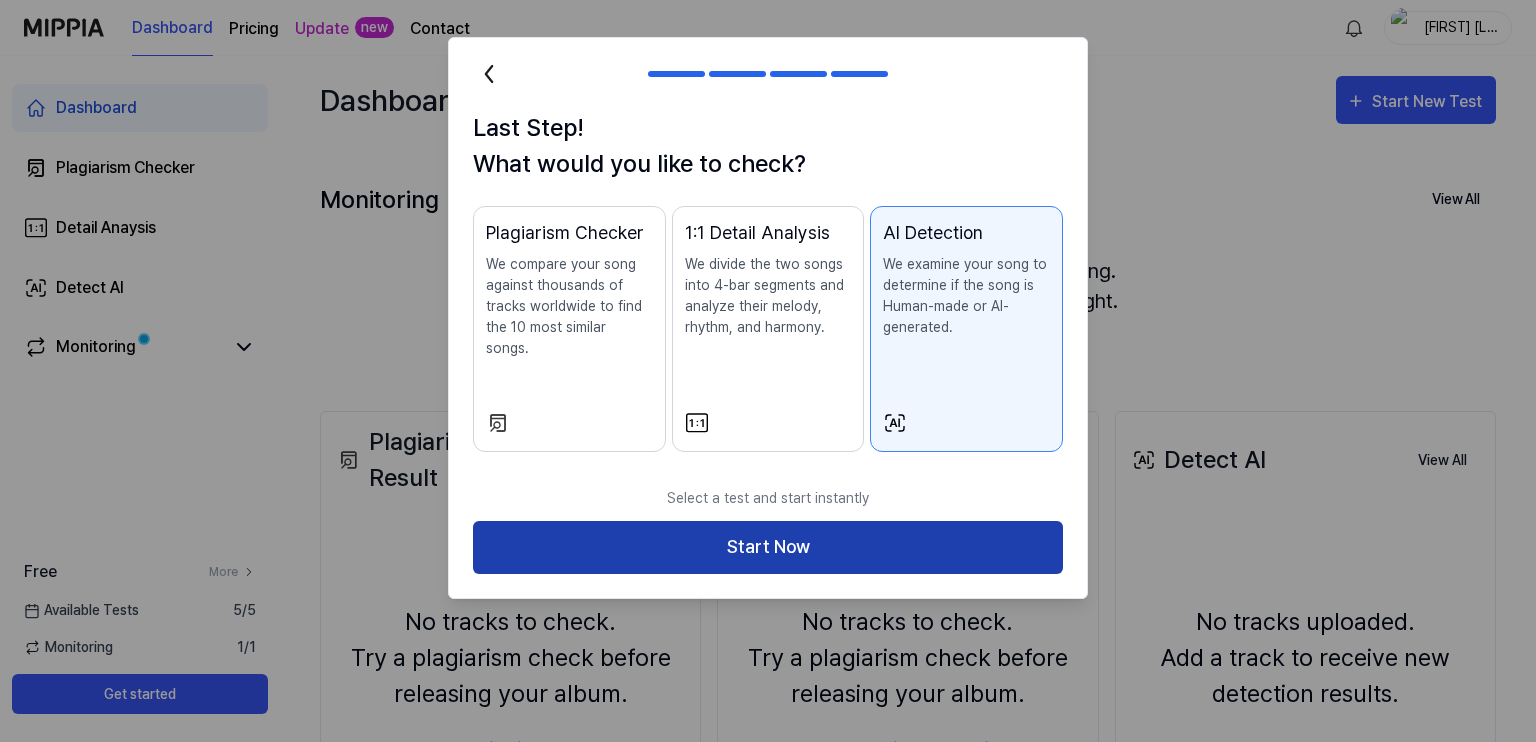 click on "Start Now" at bounding box center (768, 547) 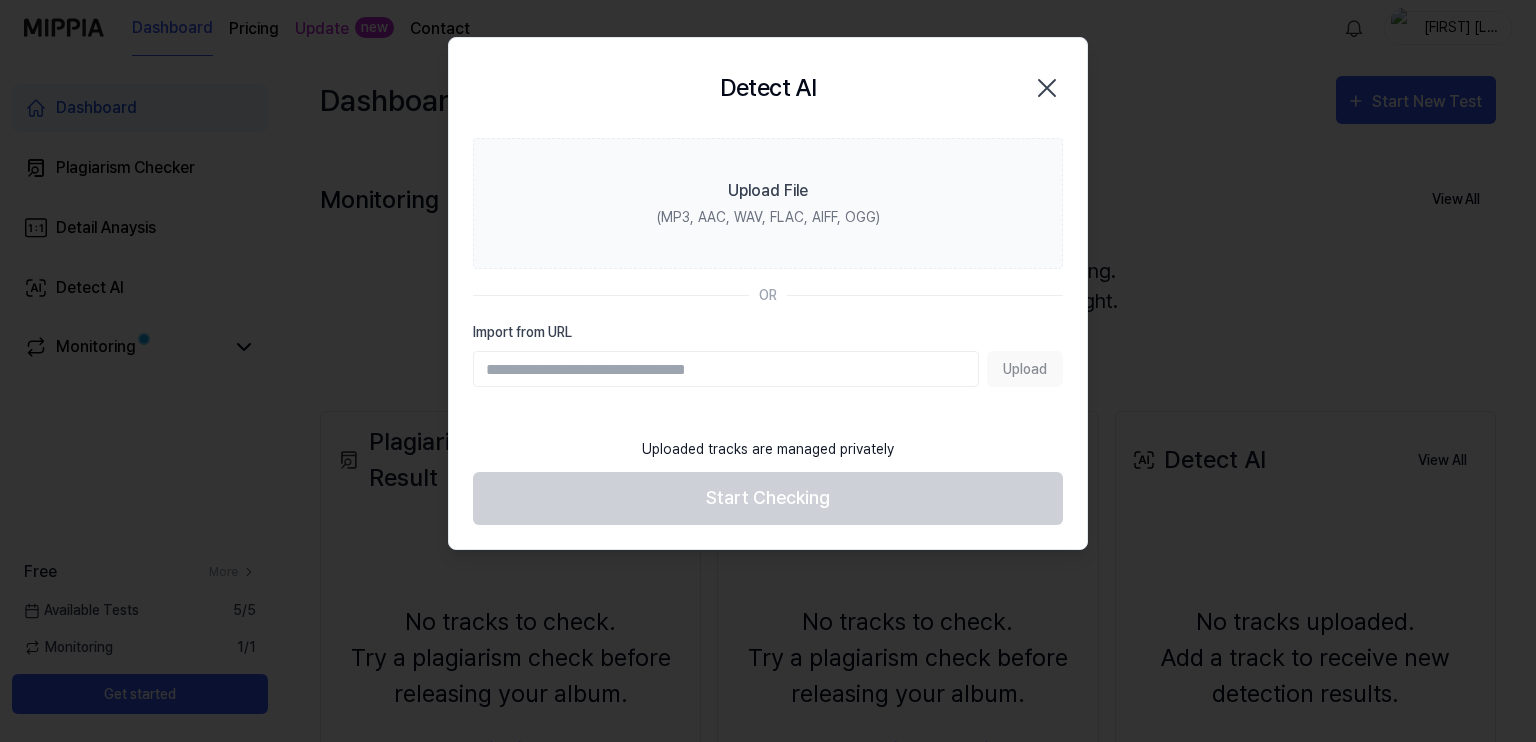 click on "Import from URL" at bounding box center (726, 369) 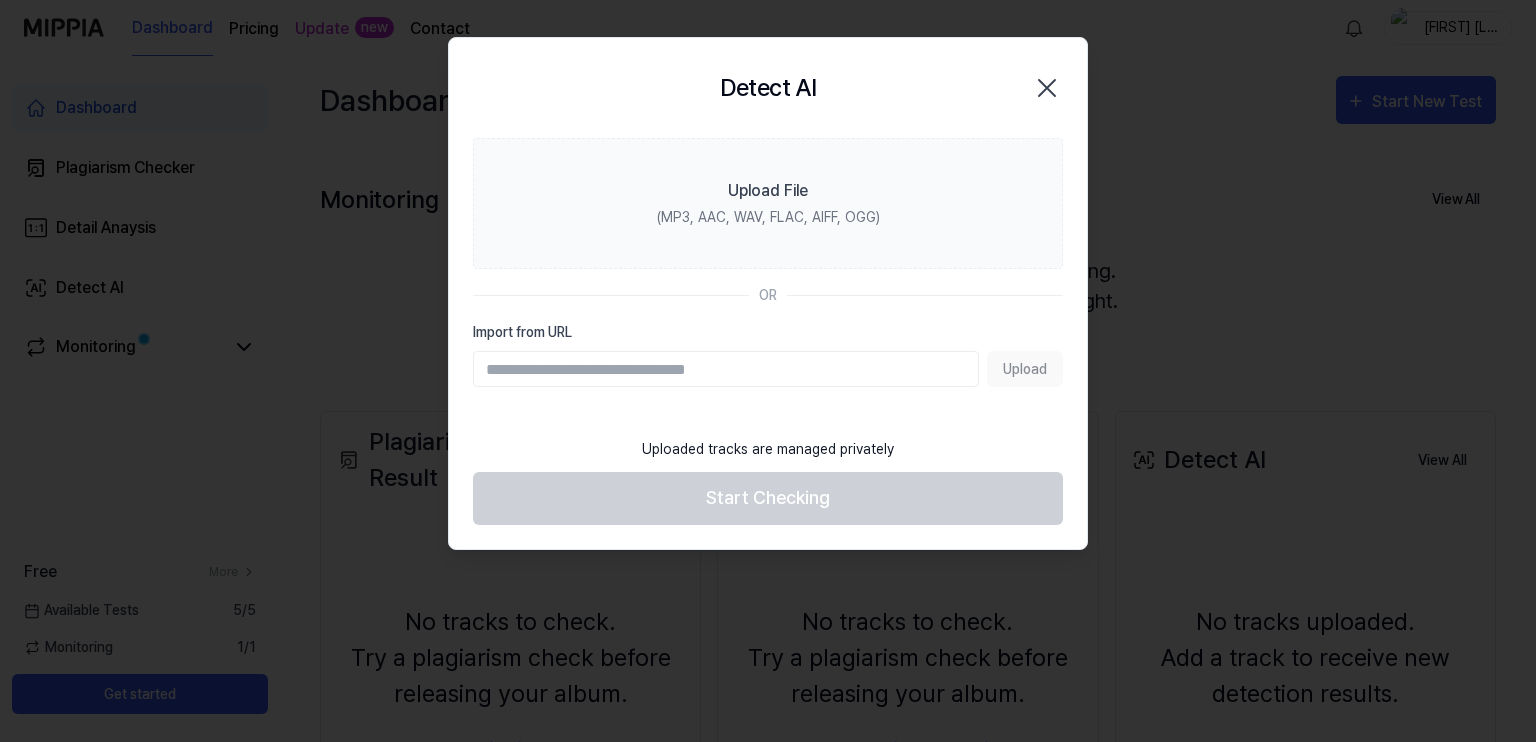 paste on "**********" 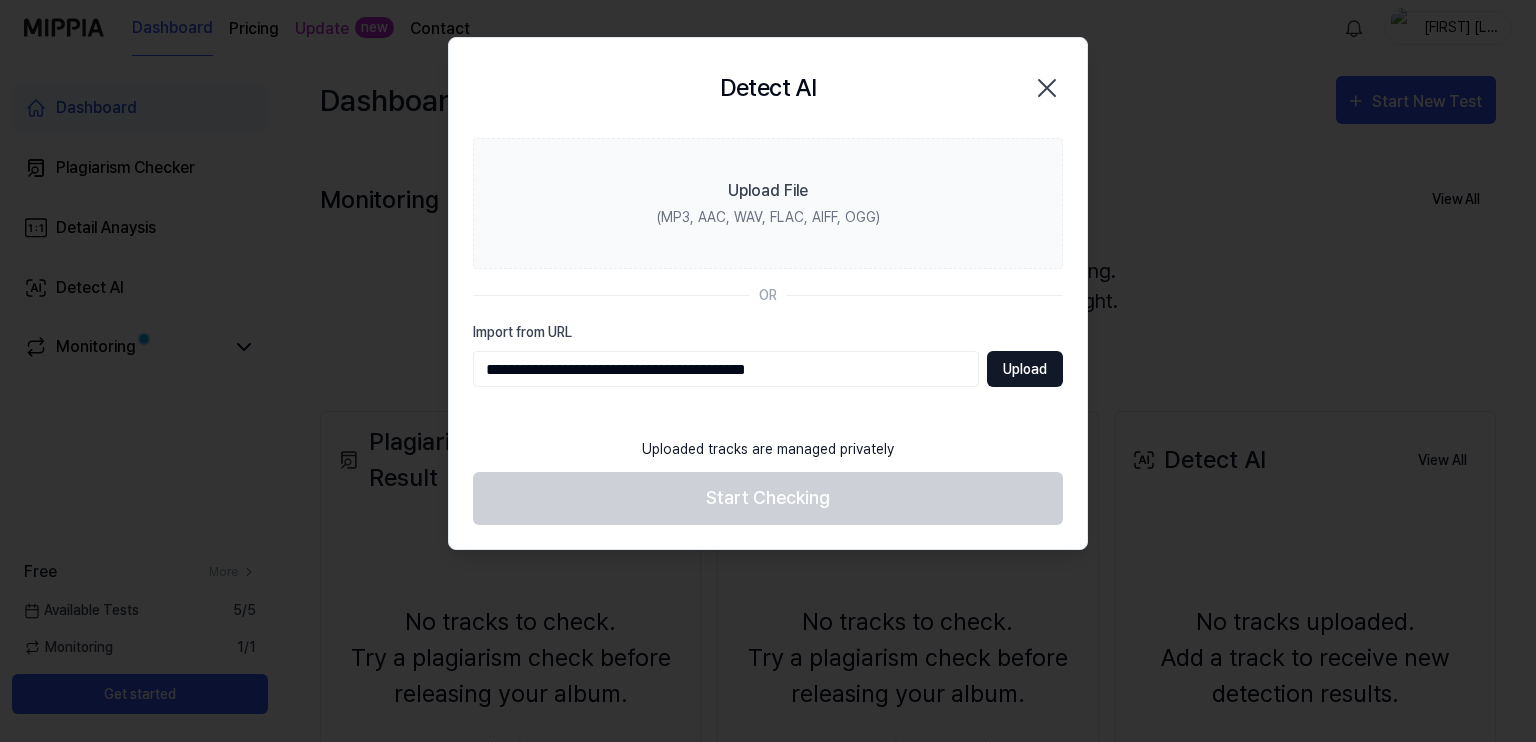 type on "**********" 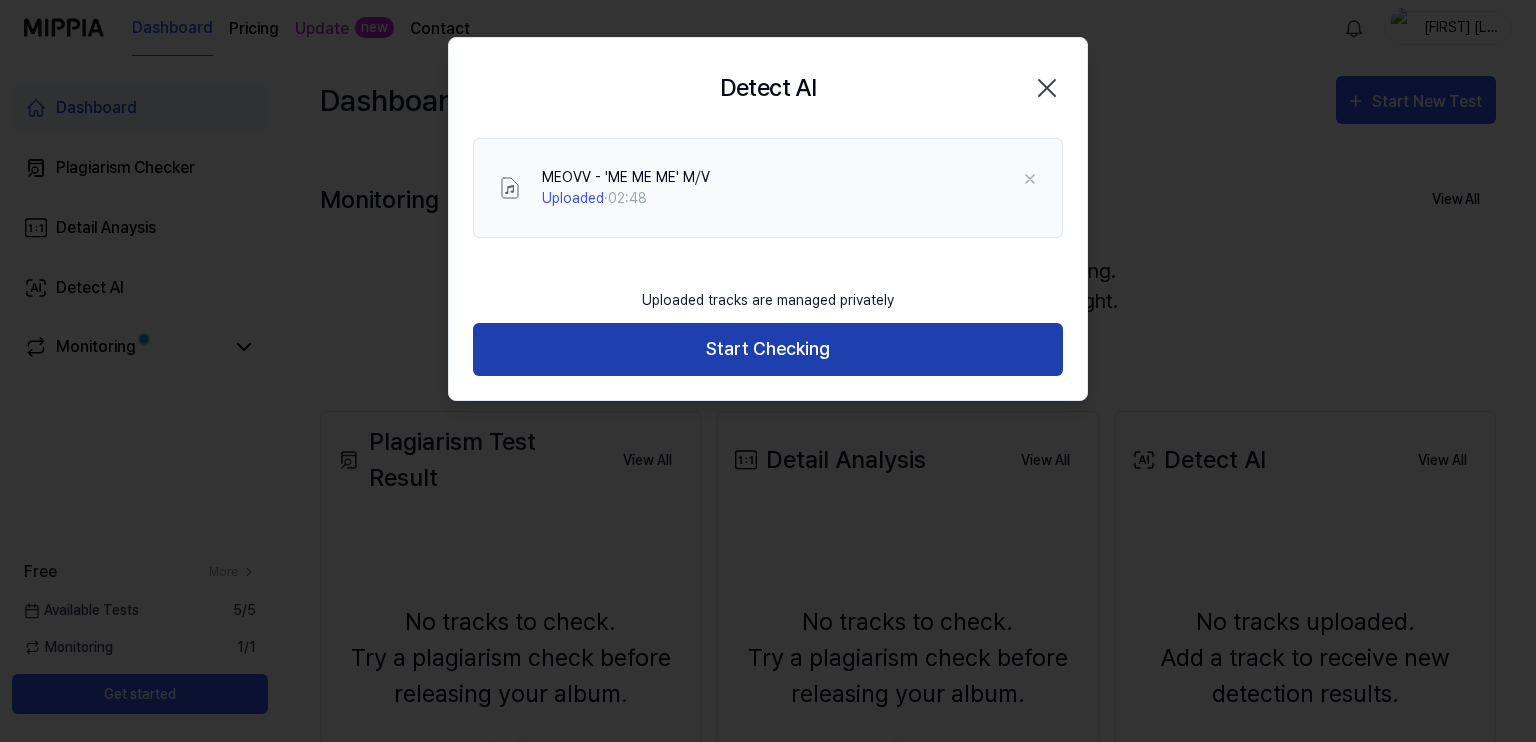 click on "Start Checking" at bounding box center [768, 349] 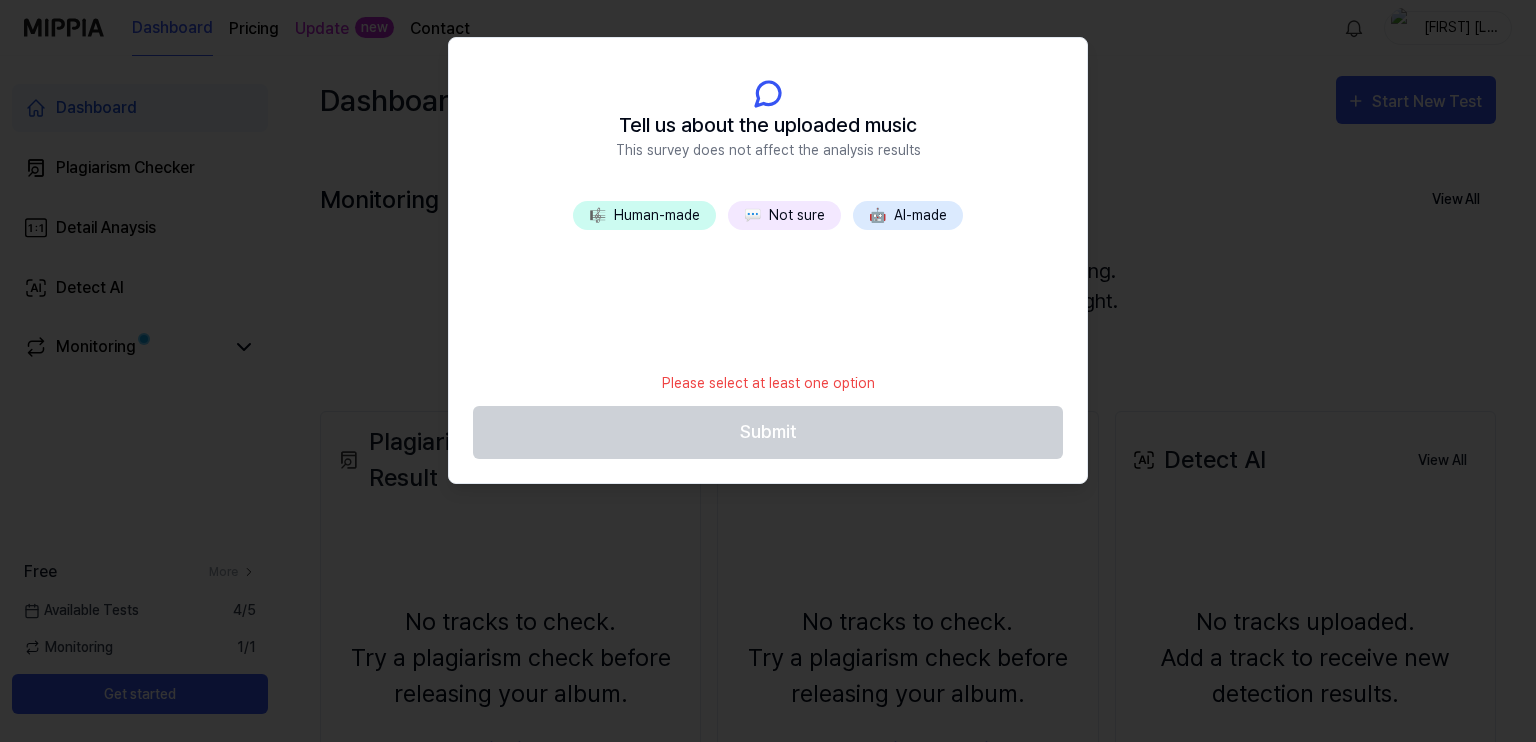 click on "🎼 Human-made" at bounding box center (644, 215) 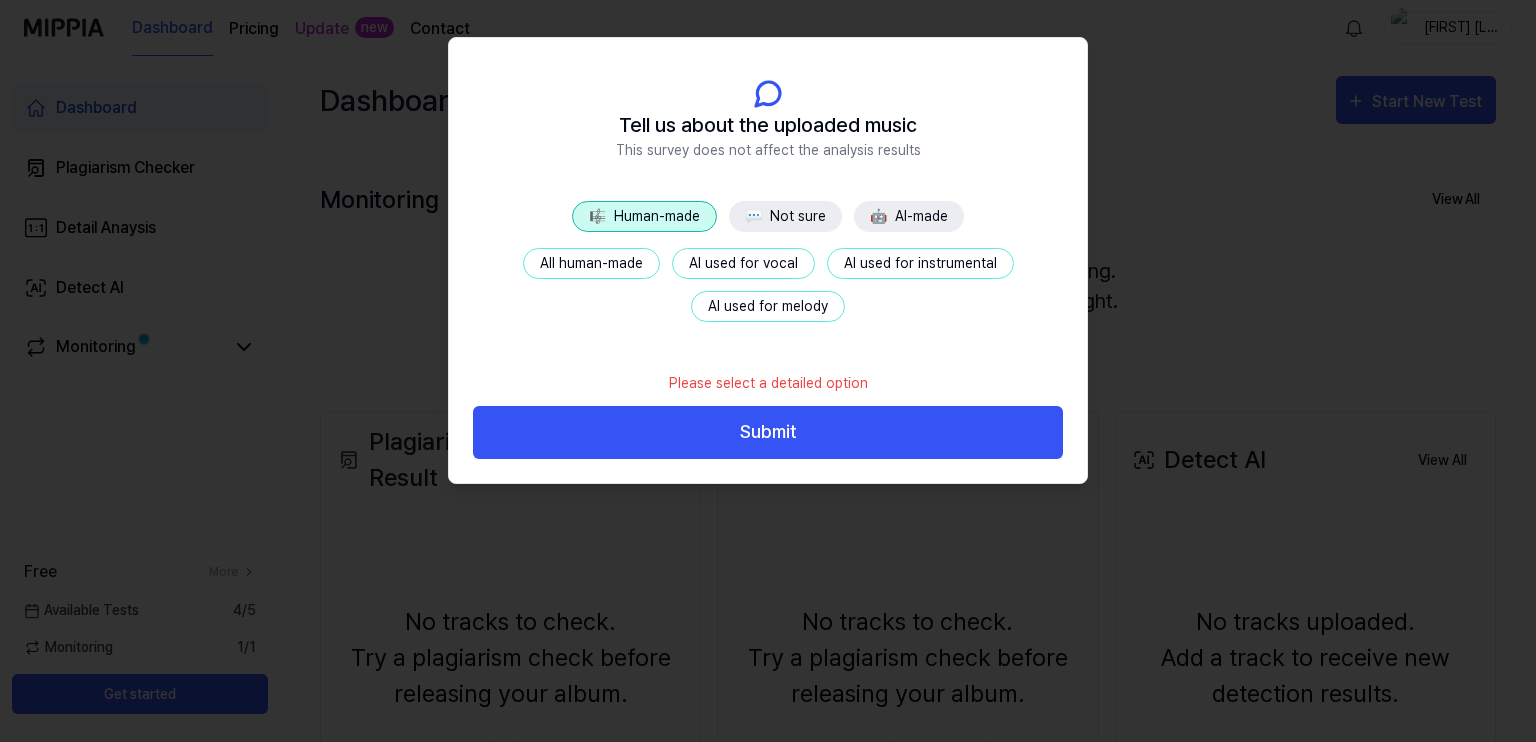 click on "All human-made" at bounding box center [591, 263] 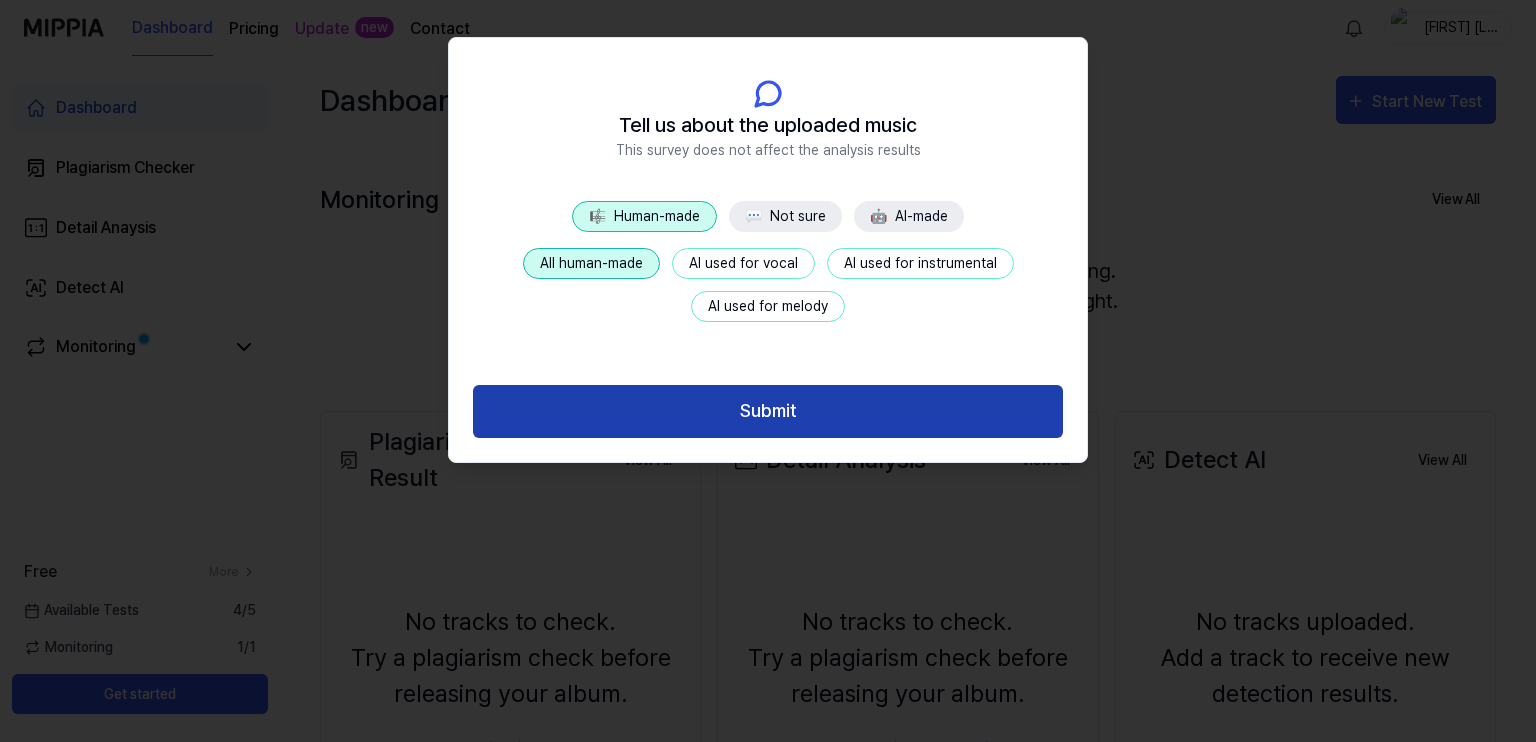 click on "Submit" at bounding box center (768, 411) 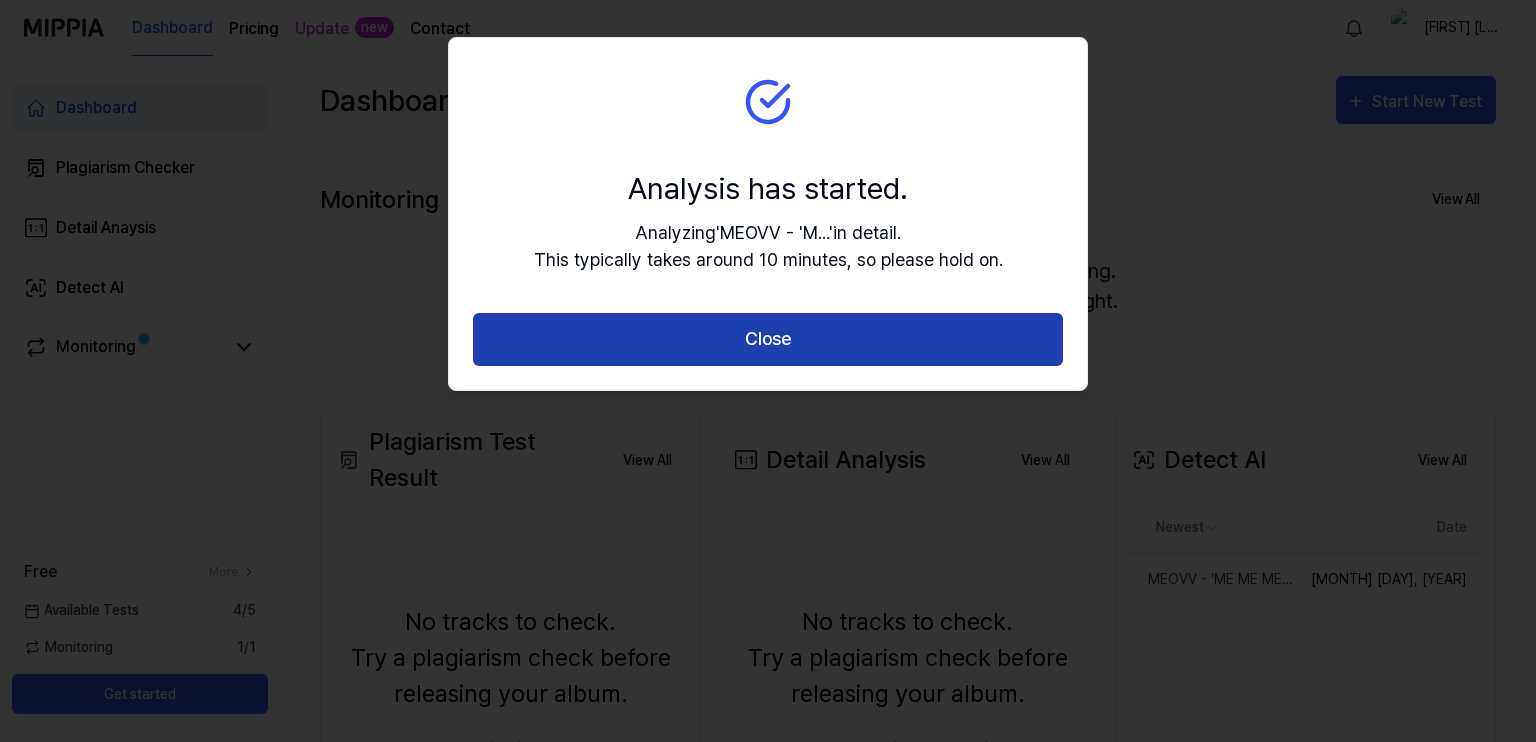 click on "Close" at bounding box center (768, 339) 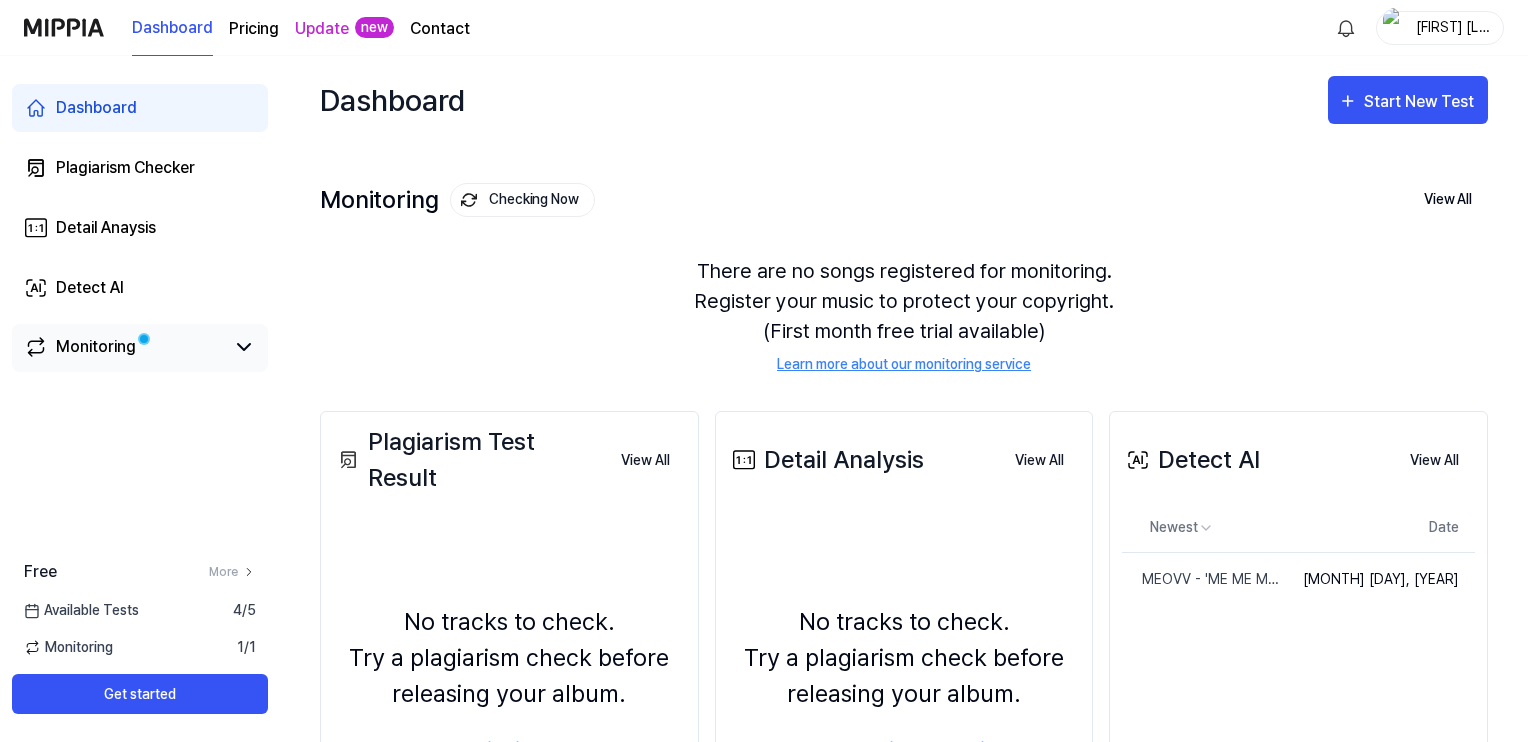 click on "Monitoring" at bounding box center [140, 348] 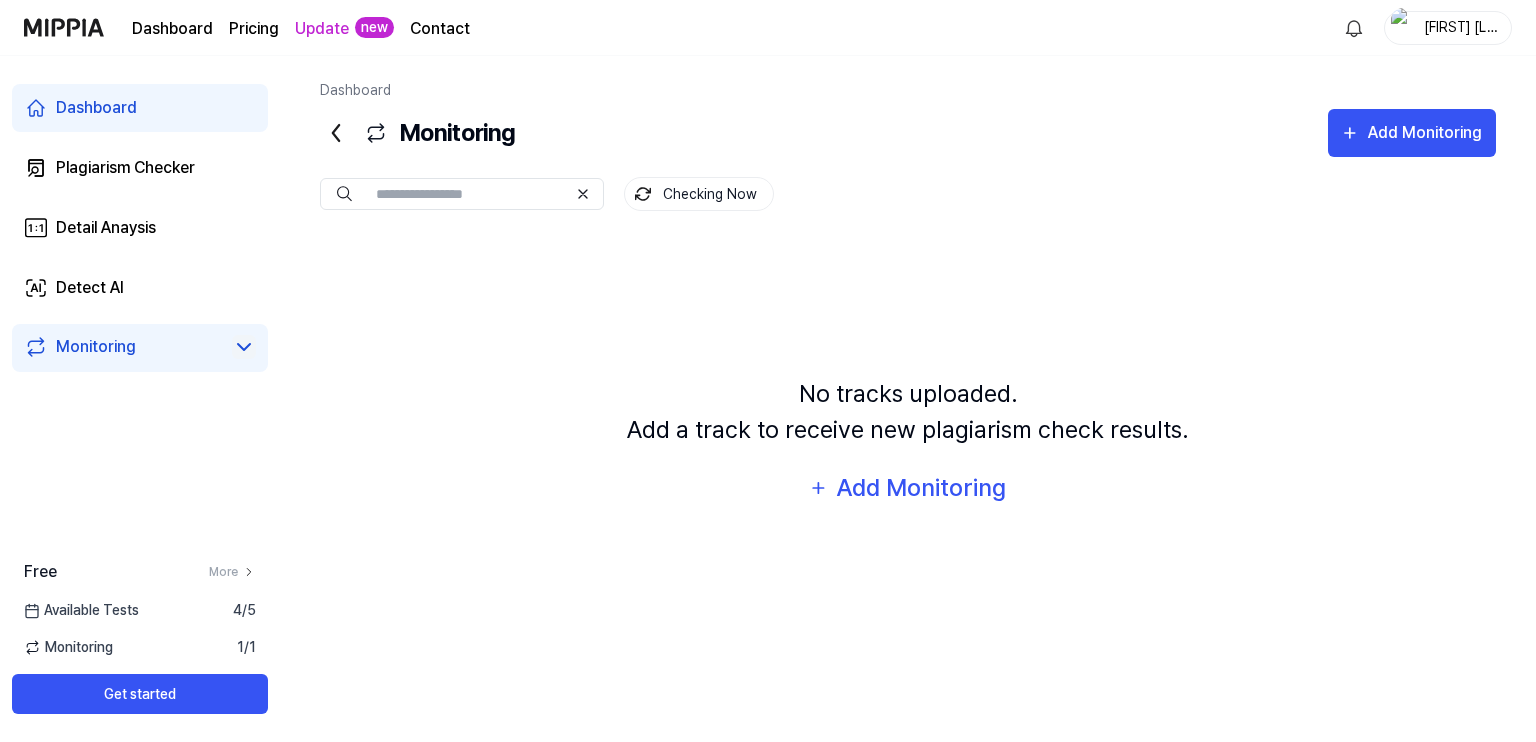 click 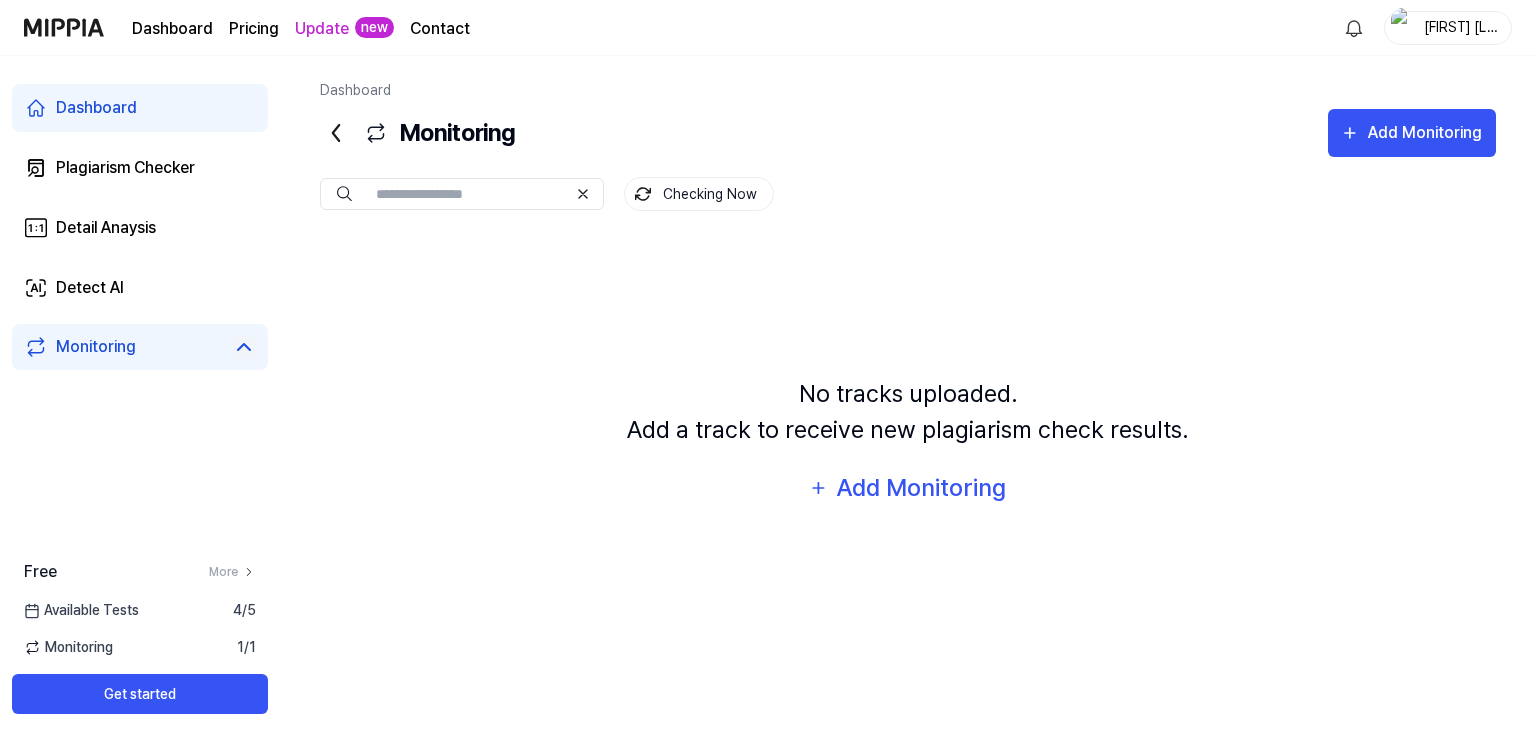 click on "Dashboard Plagiarism Checker Detail Anaysis Detect AI Monitoring" at bounding box center [140, 227] 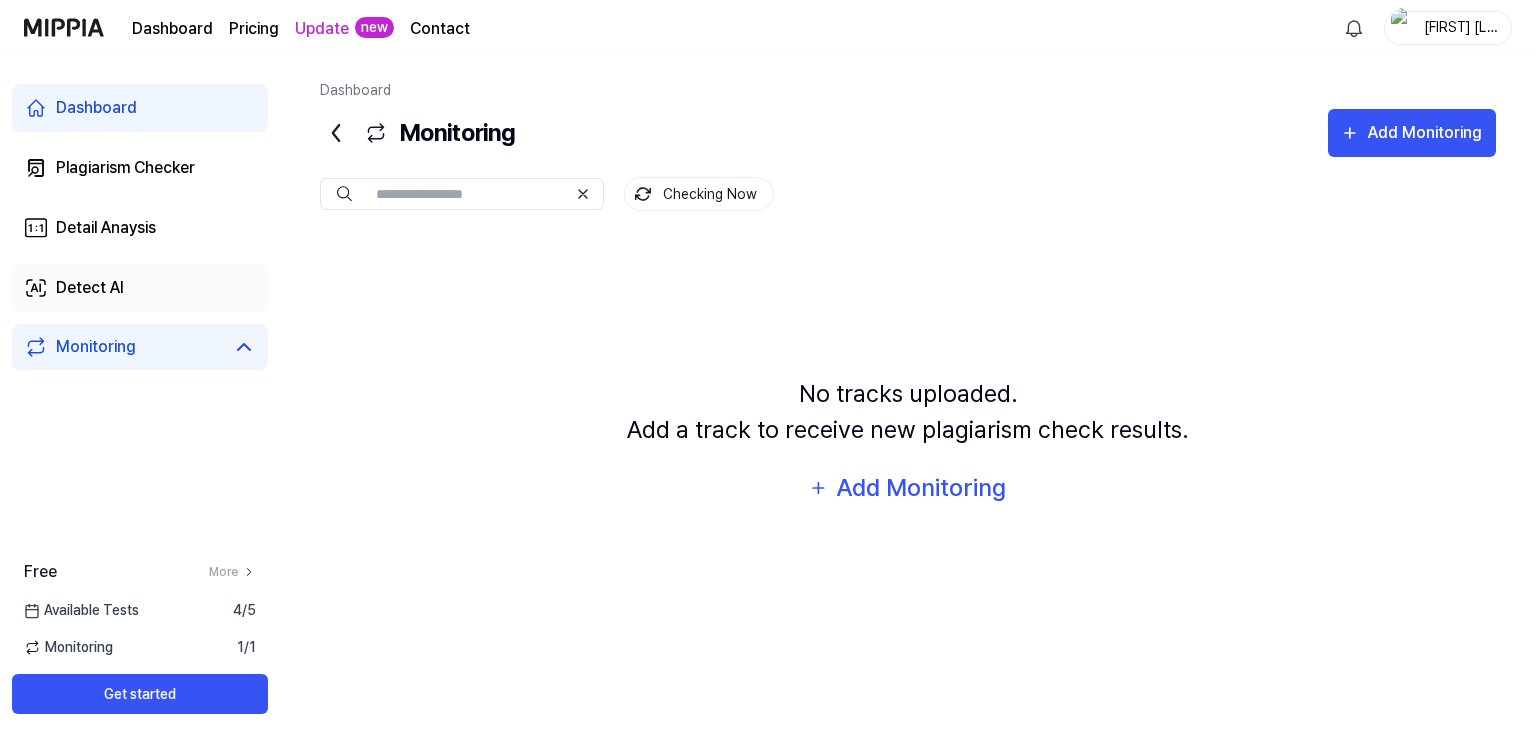 click on "Detect AI" at bounding box center (140, 288) 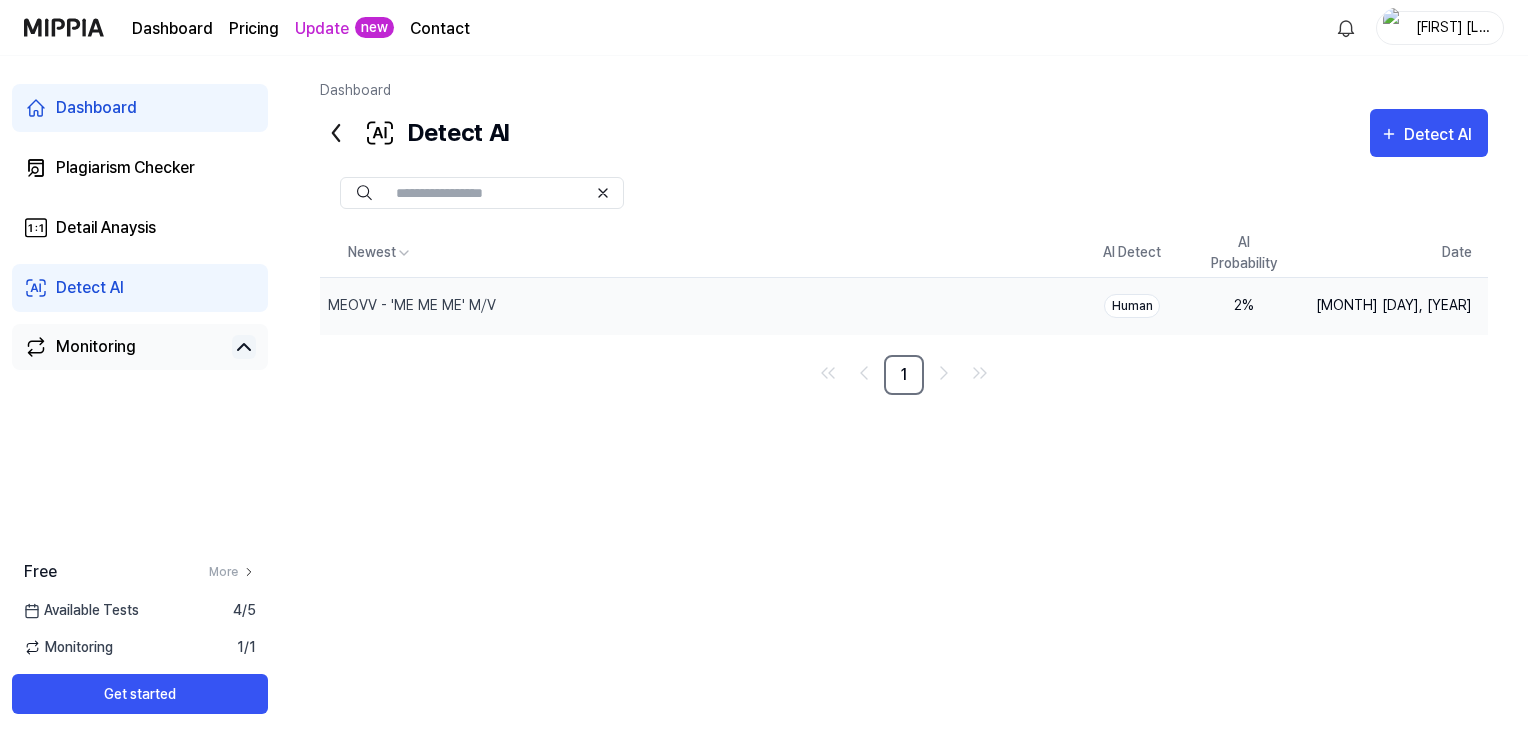 click on "2 %" at bounding box center (1244, 305) 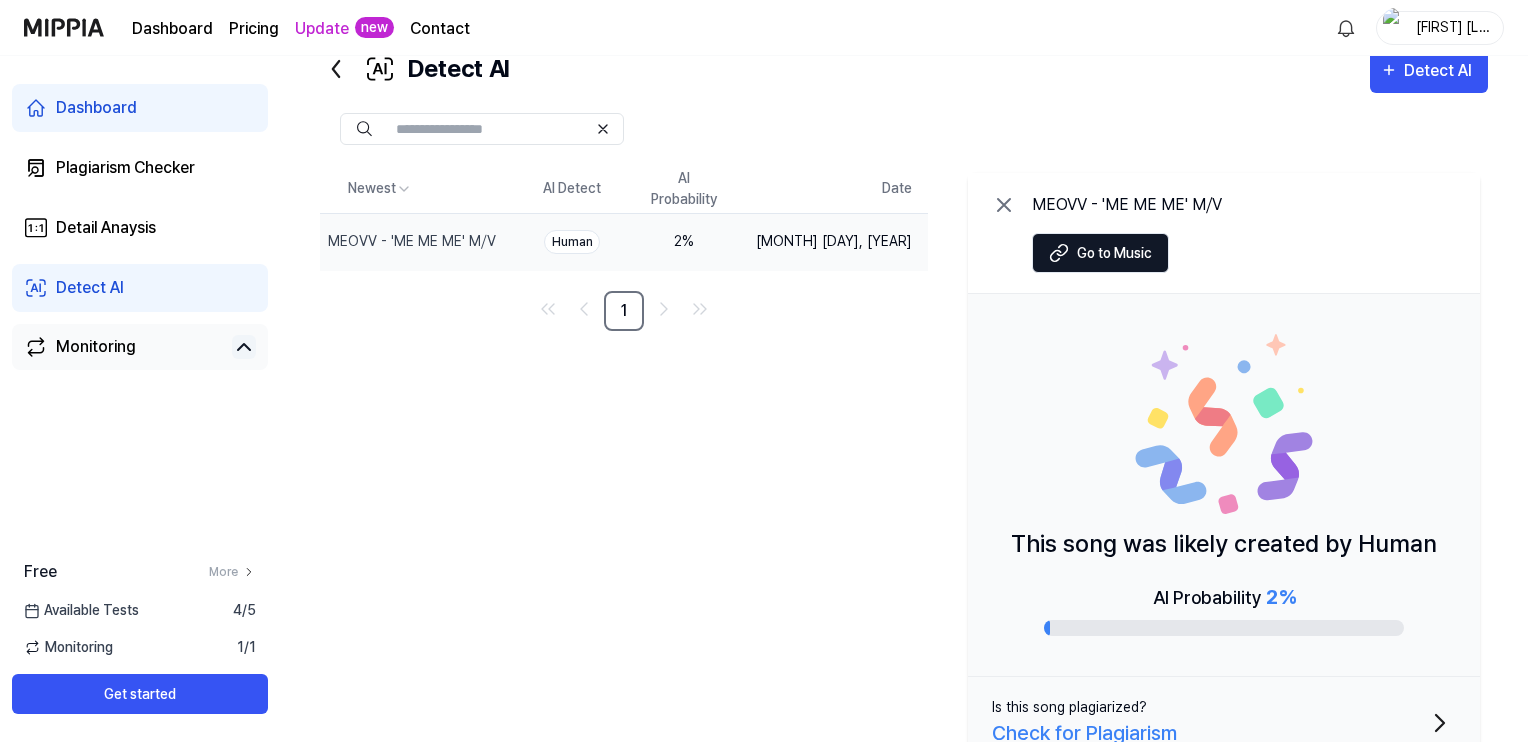 scroll, scrollTop: 97, scrollLeft: 0, axis: vertical 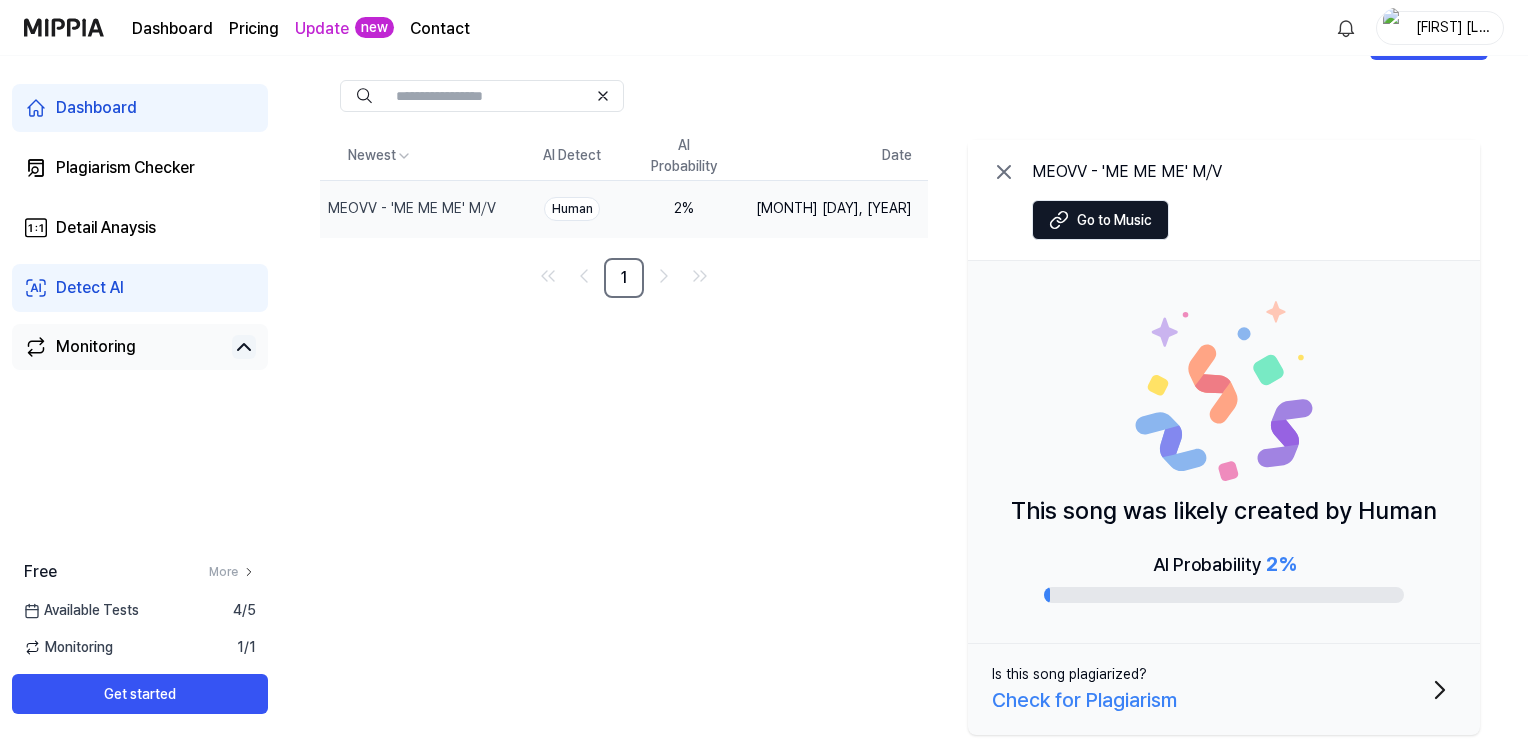 click on "Check for Plagiarism" at bounding box center (1084, 700) 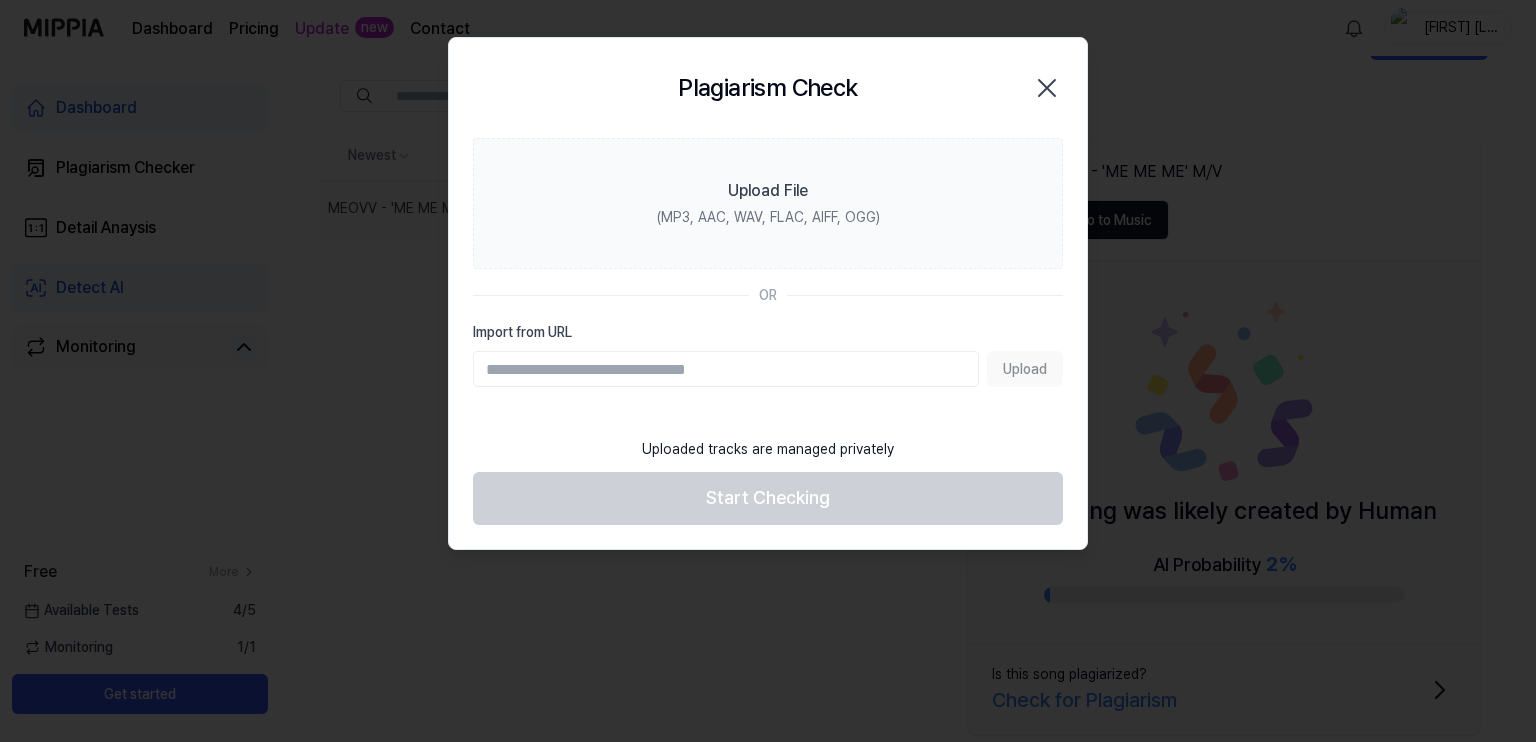 type on "**********" 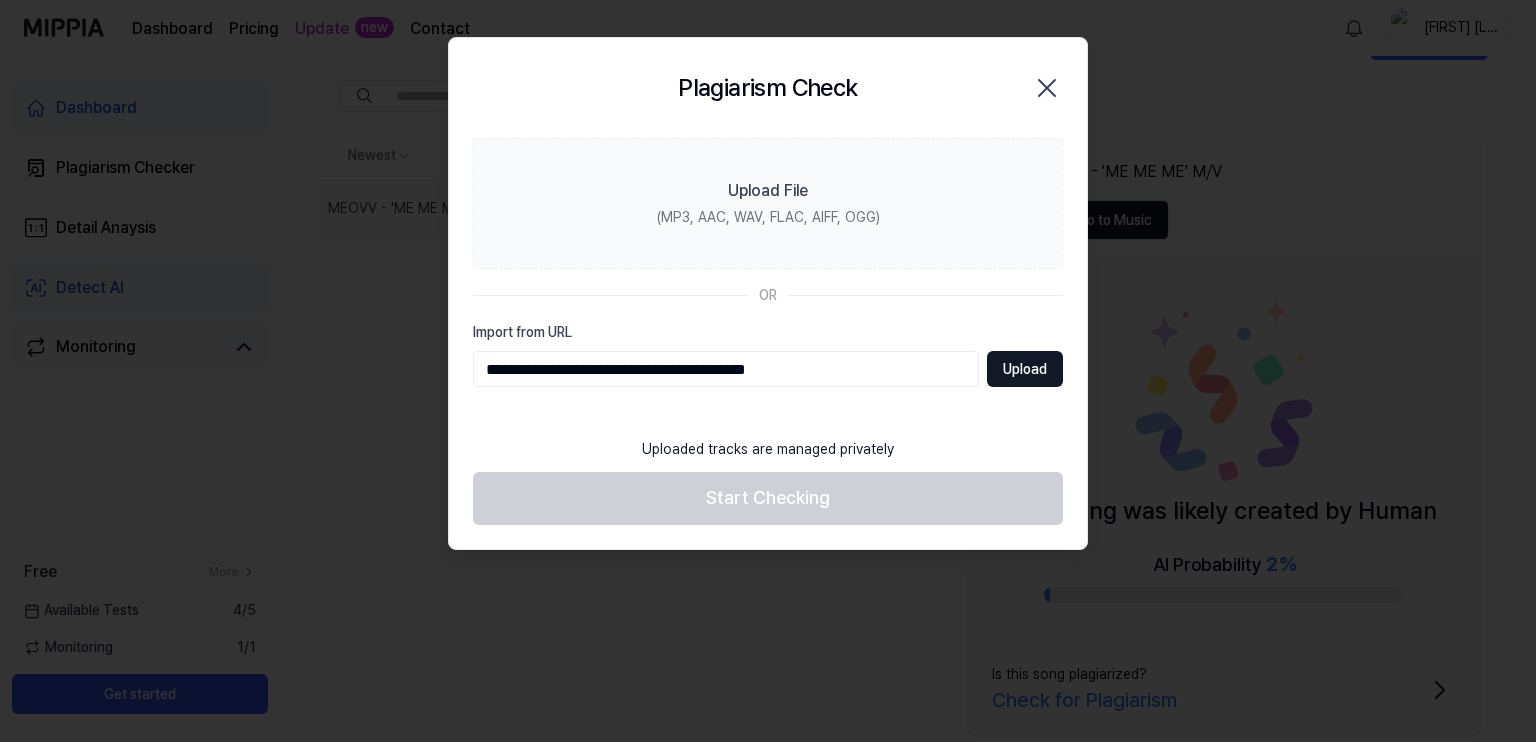 click on "Upload" at bounding box center (1025, 369) 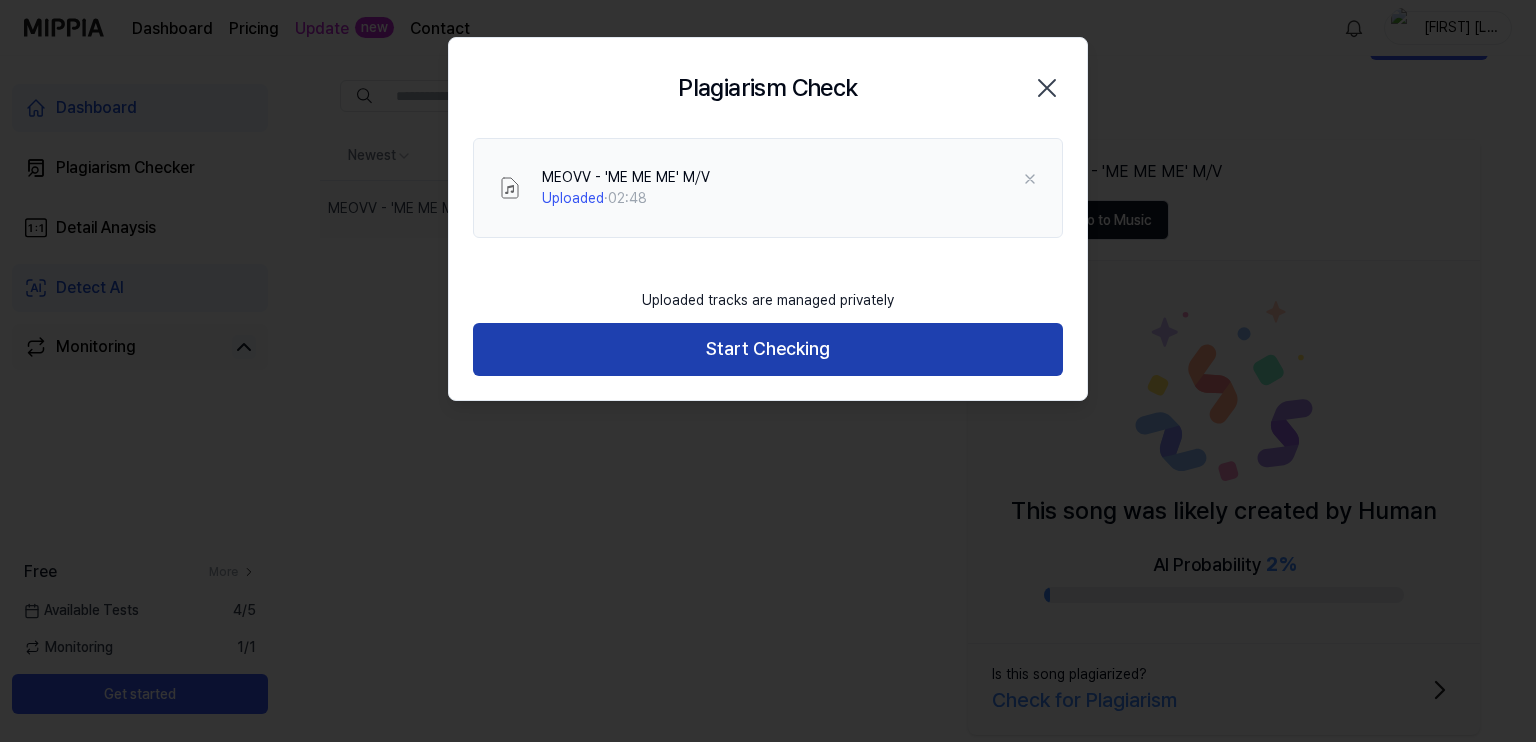 click on "Start Checking" at bounding box center [768, 349] 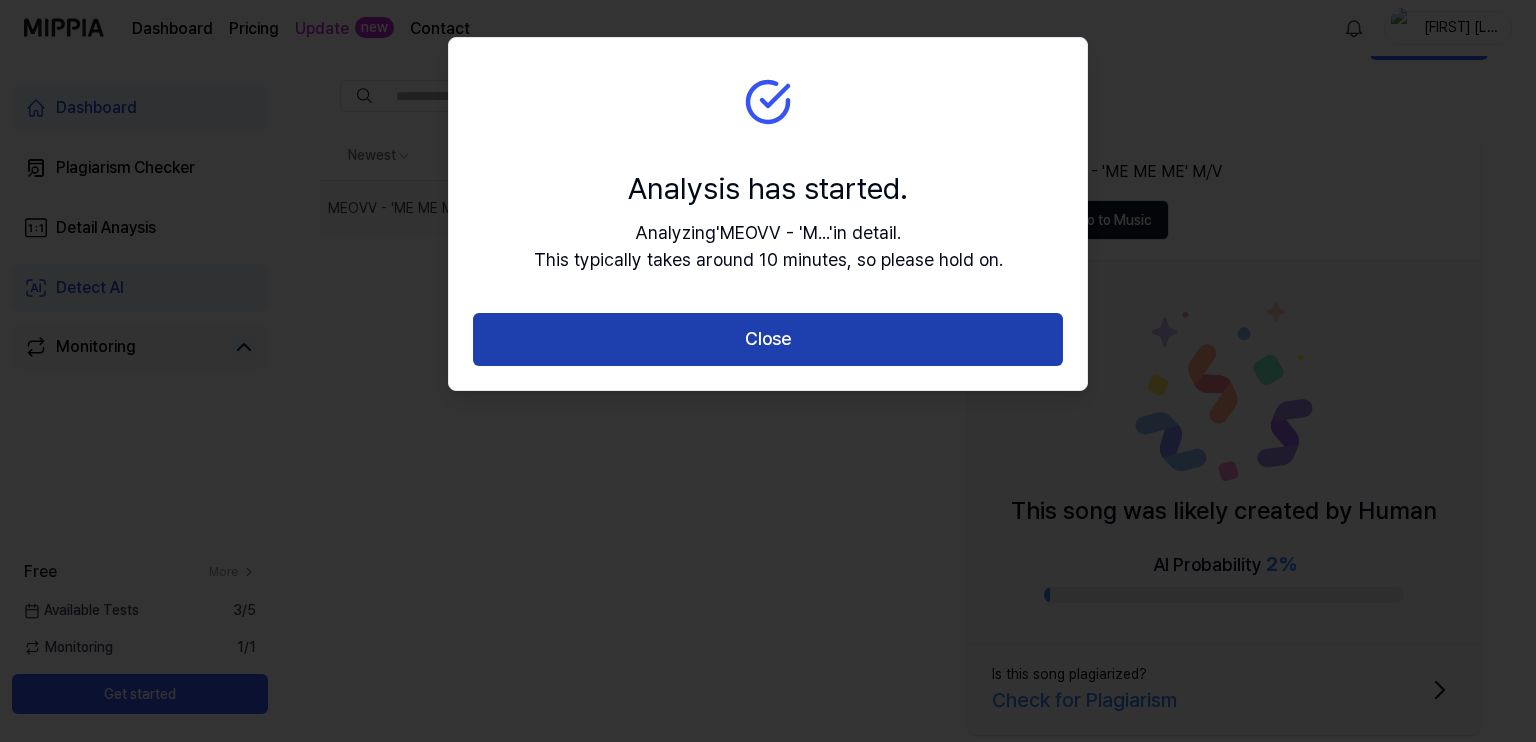 click on "Close" at bounding box center [768, 339] 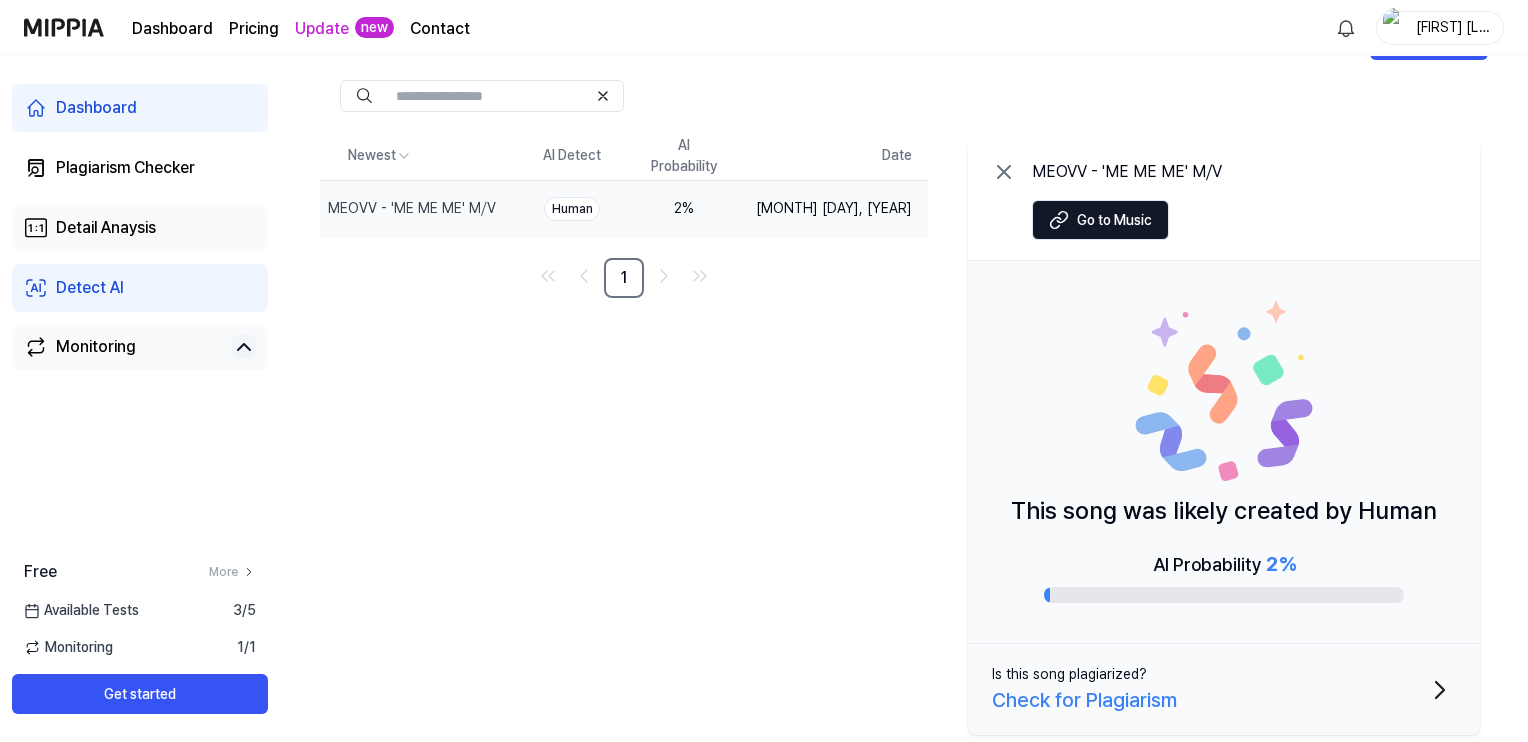 click on "Detail Anaysis" at bounding box center [140, 228] 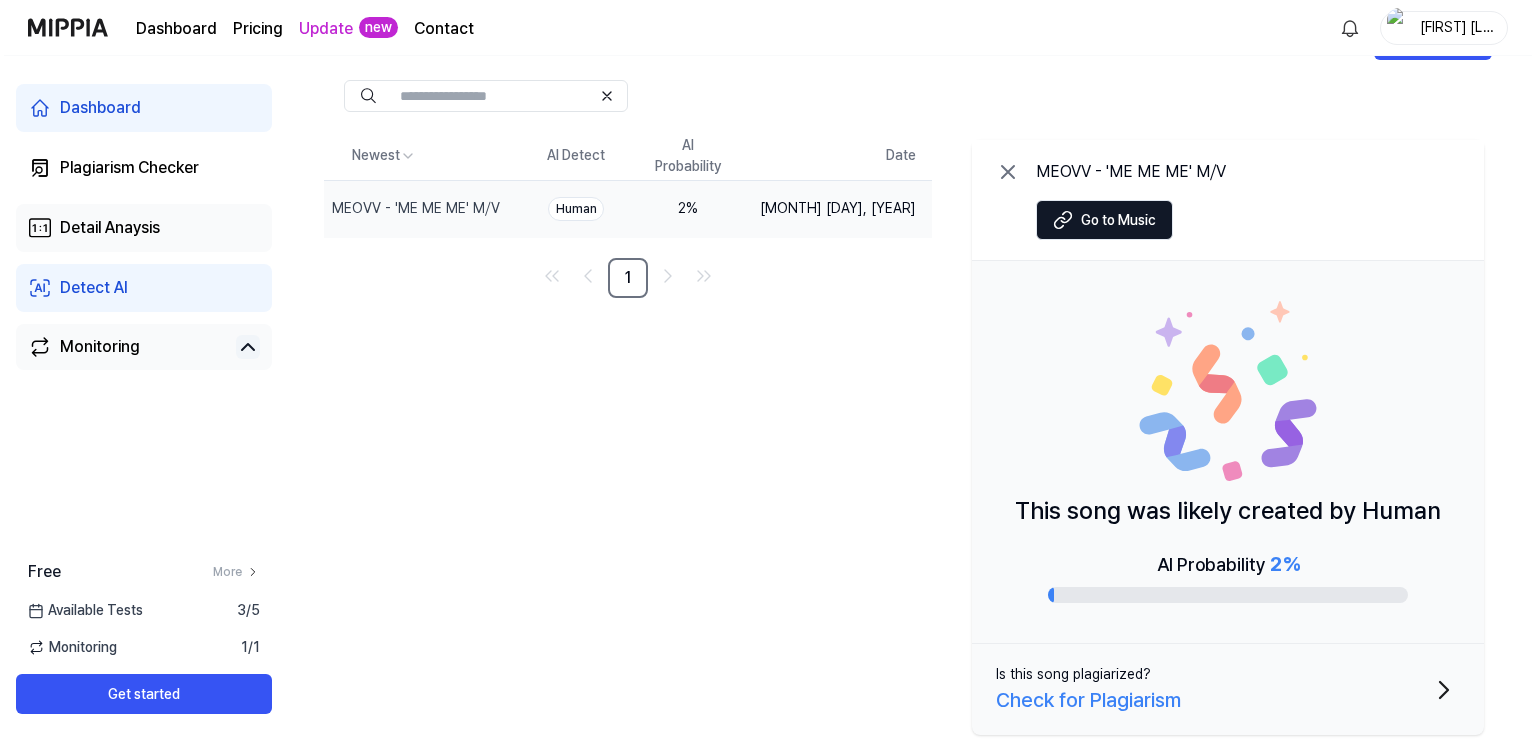 scroll, scrollTop: 0, scrollLeft: 0, axis: both 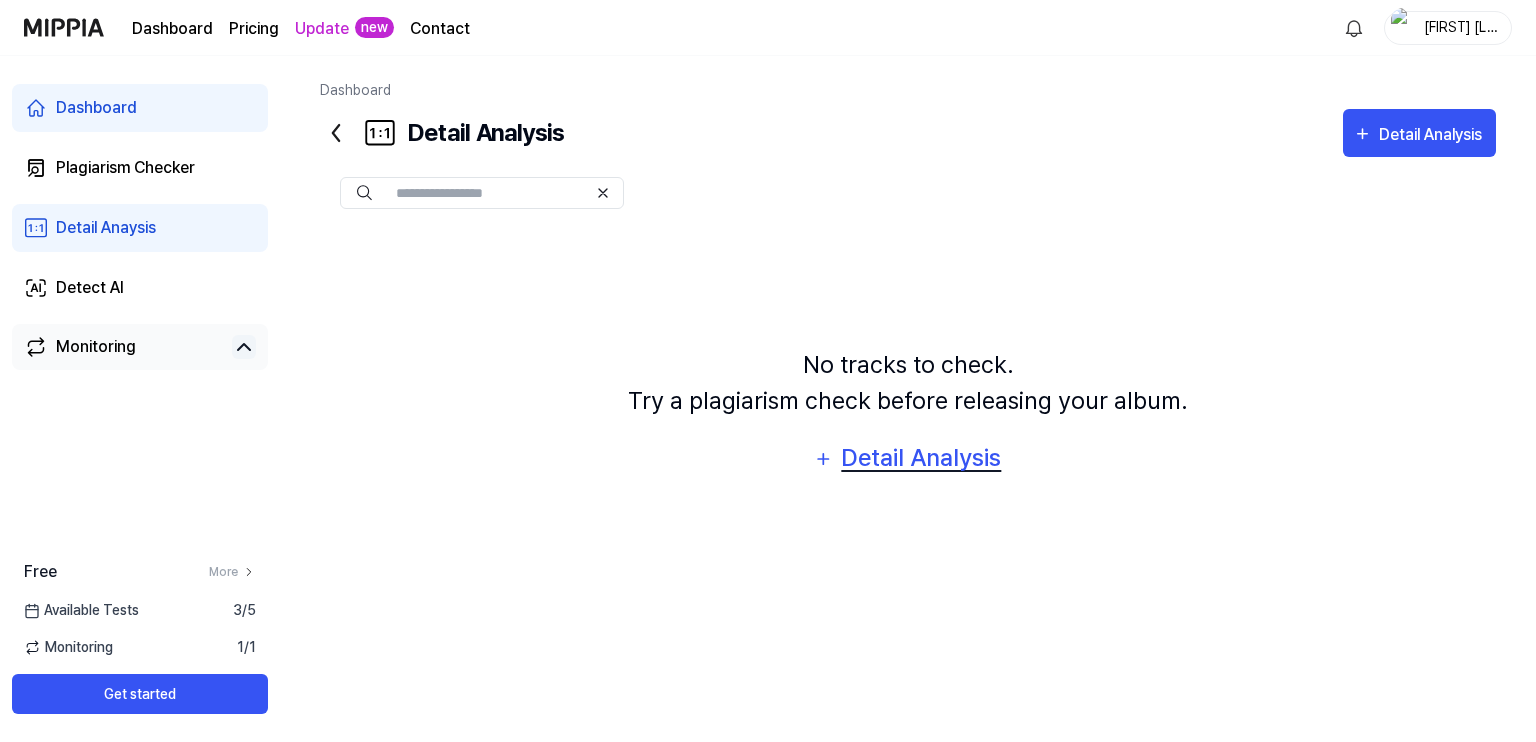 click on "Detail Analysis" at bounding box center (921, 458) 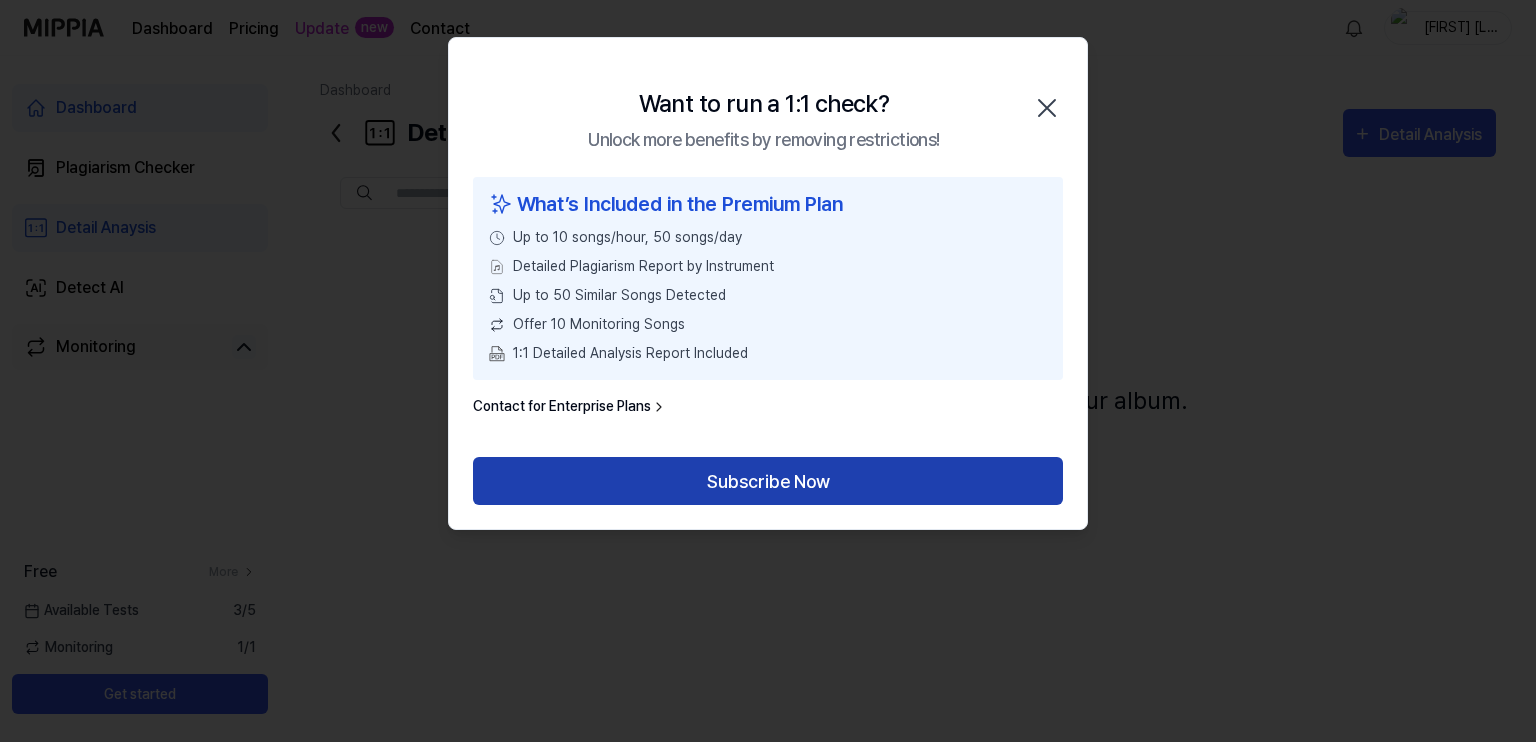 click on "Subscribe Now" at bounding box center [768, 481] 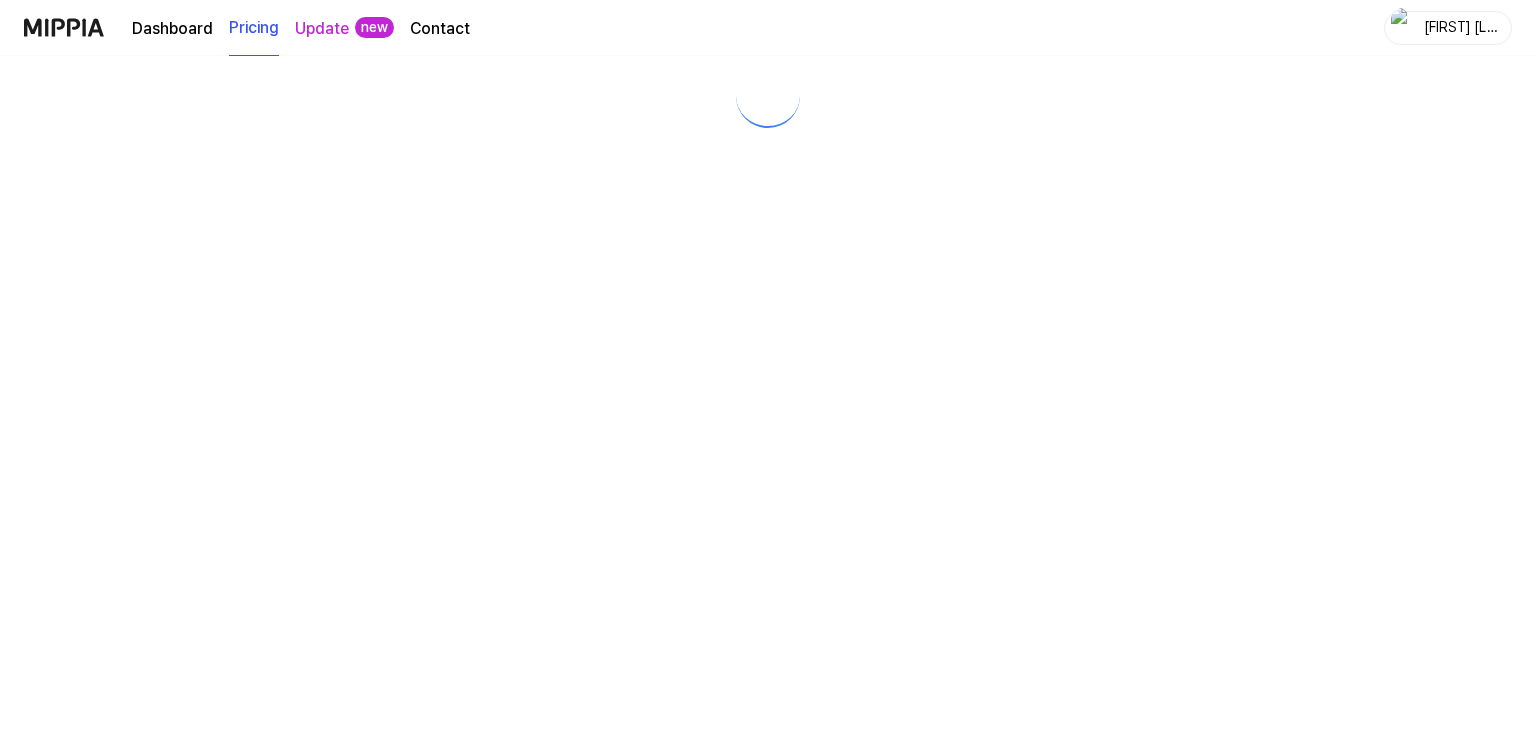 scroll, scrollTop: 0, scrollLeft: 0, axis: both 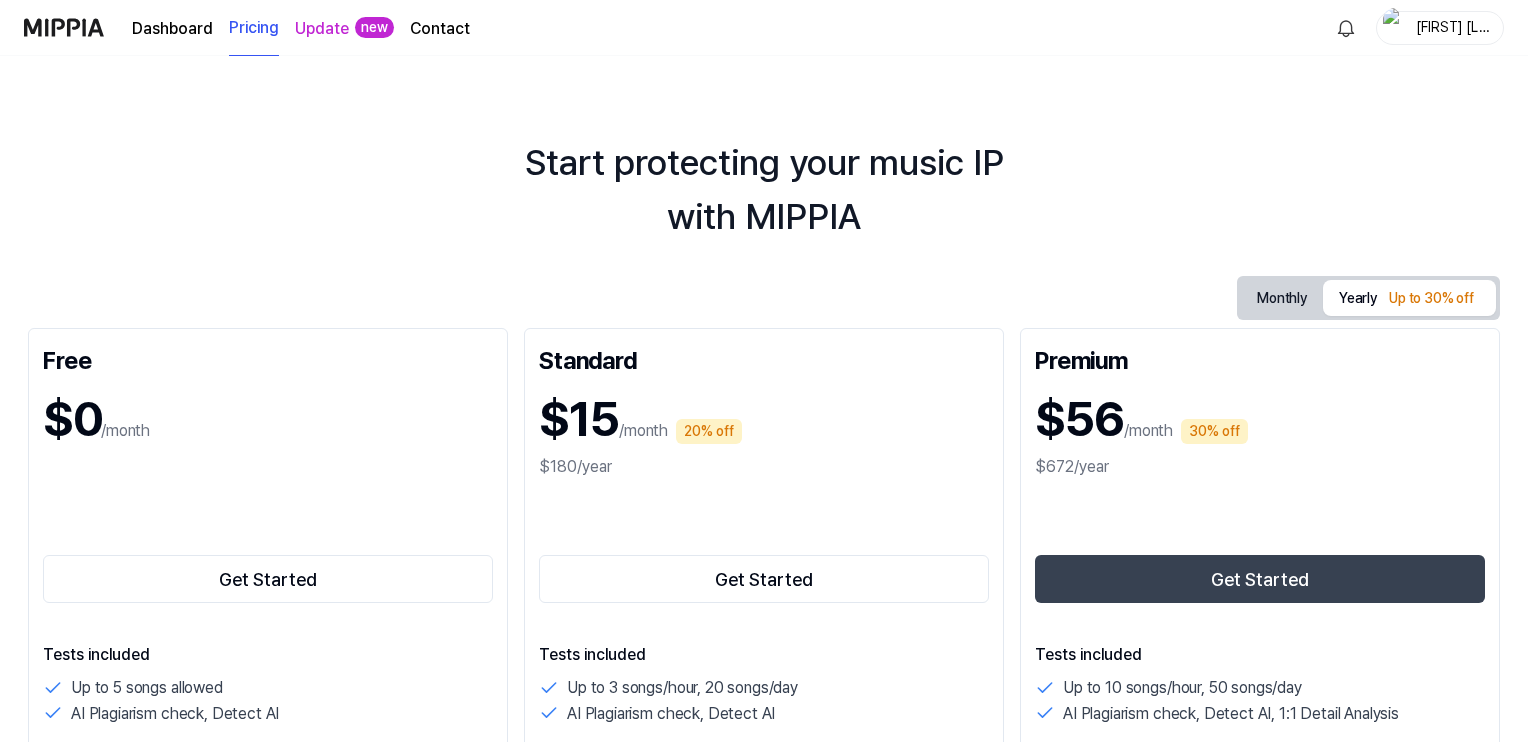 drag, startPoint x: 188, startPoint y: 97, endPoint x: 247, endPoint y: 198, distance: 116.970085 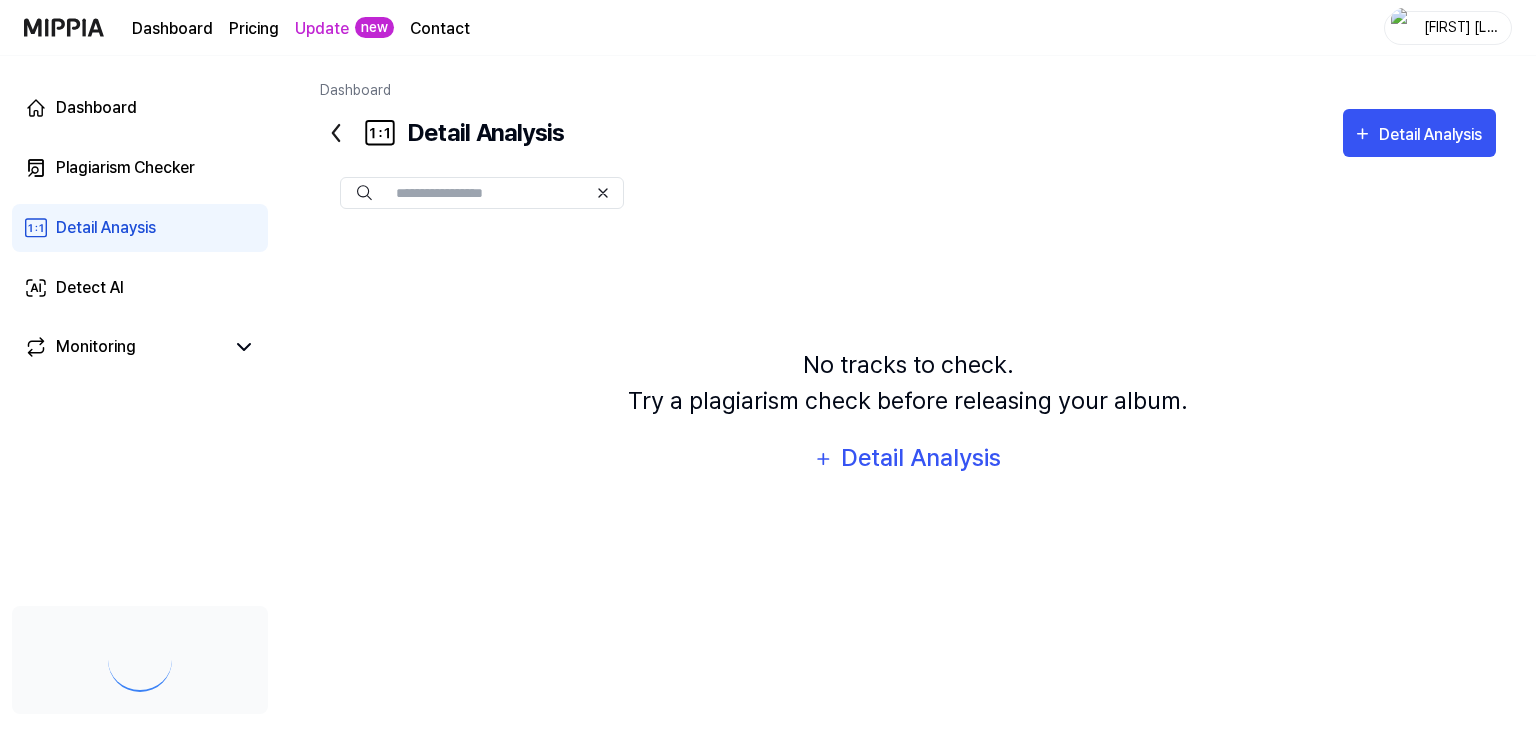 scroll, scrollTop: 0, scrollLeft: 0, axis: both 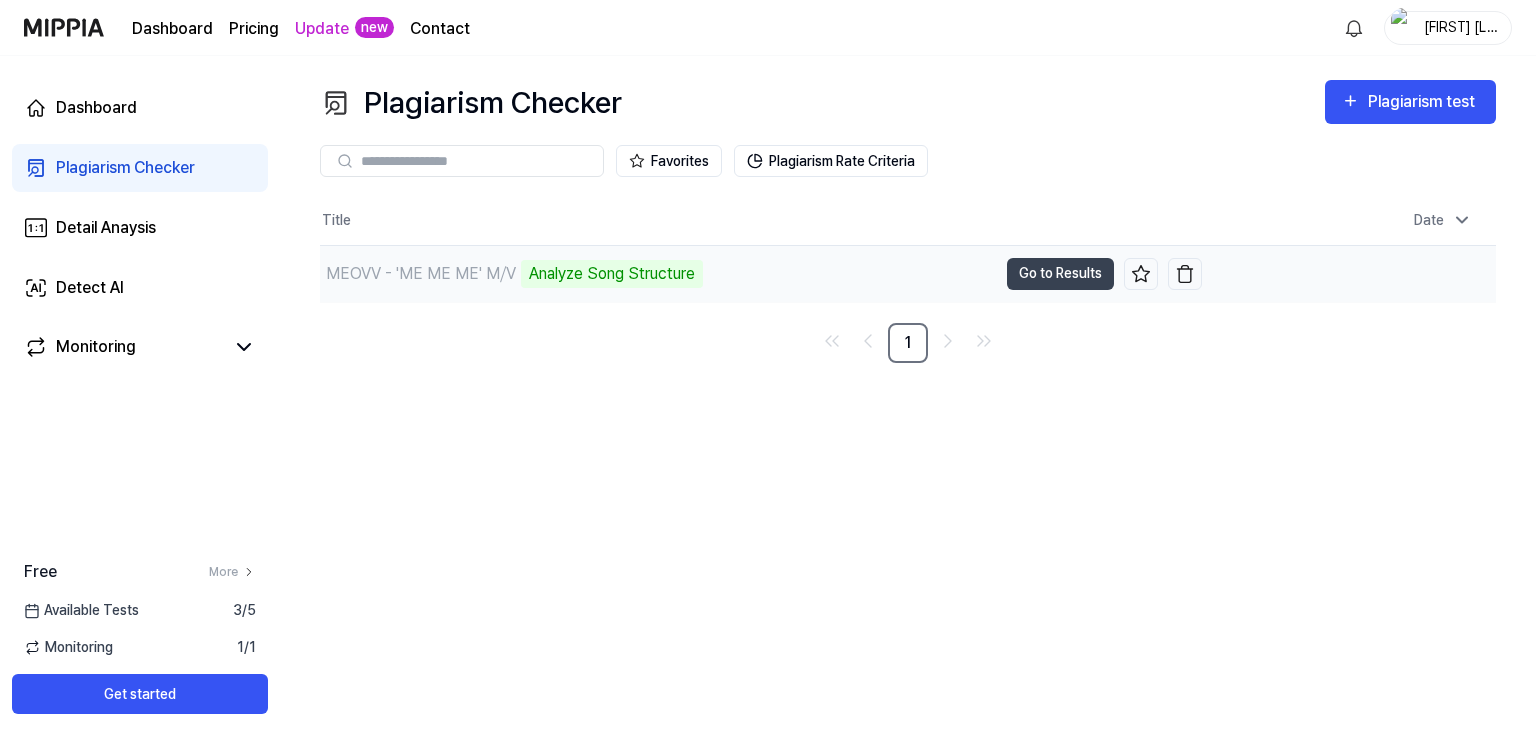 click on "MEOVV - 'ME ME ME' M⧸V" at bounding box center (421, 274) 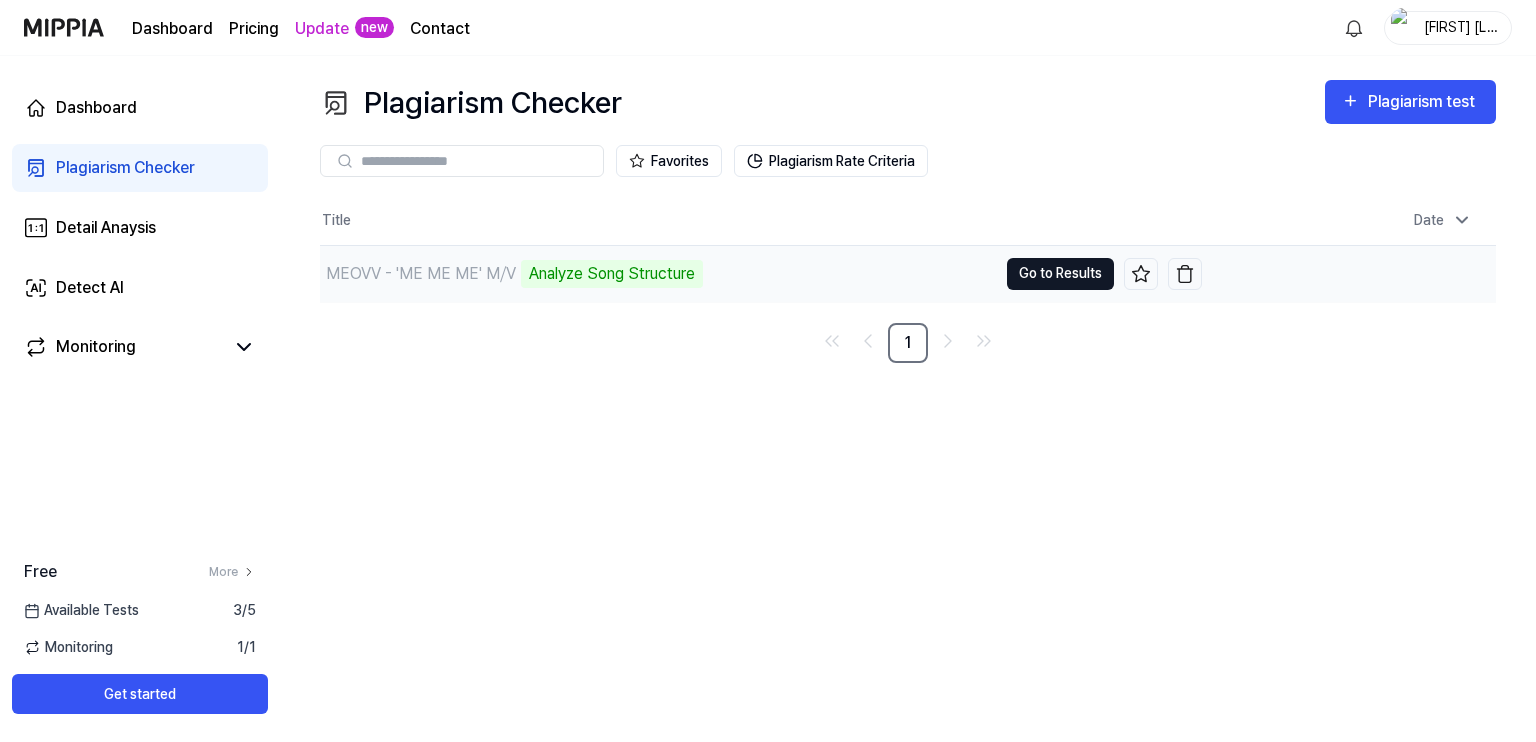 click on "Go to Results" at bounding box center (1060, 274) 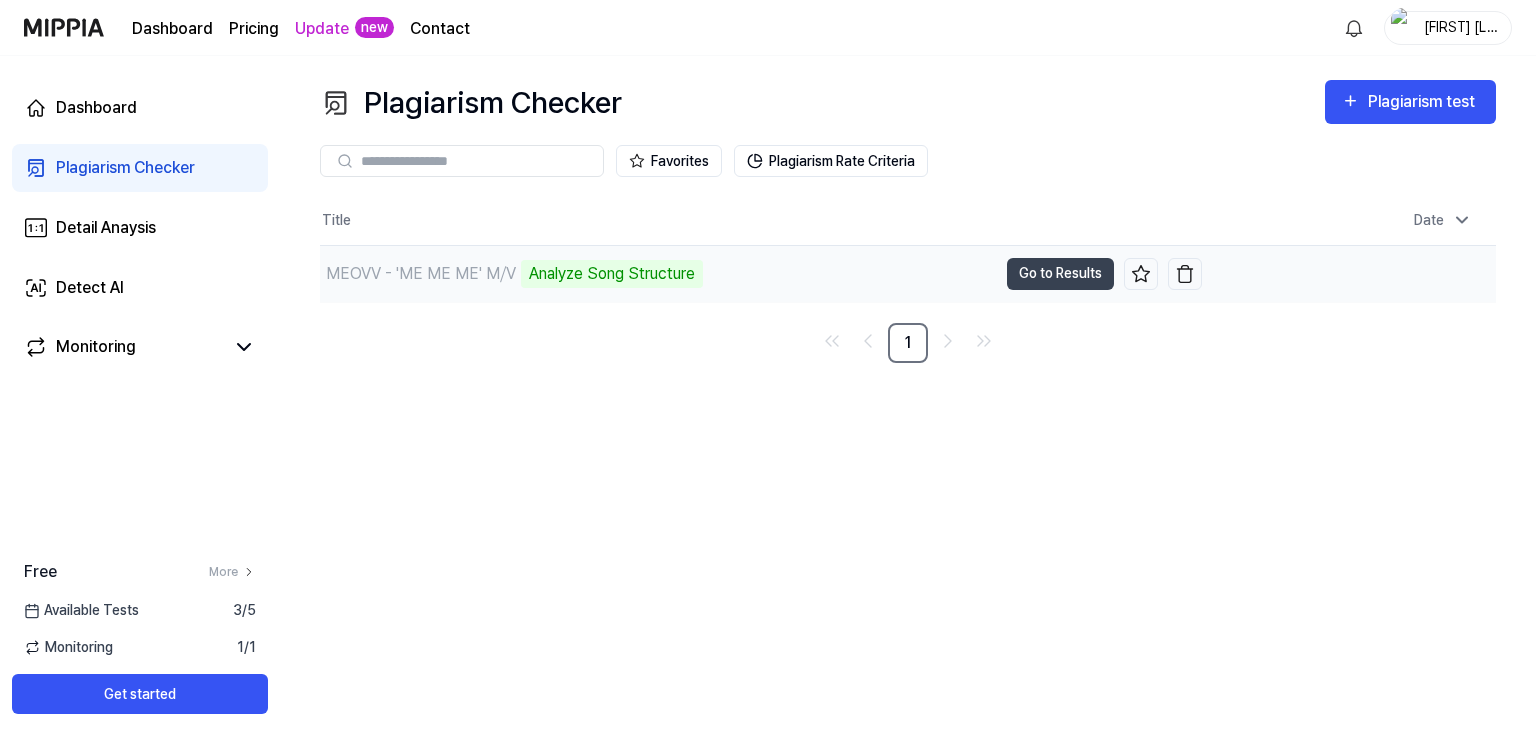 click on "[DATE], [TIME]" at bounding box center (1349, 273) 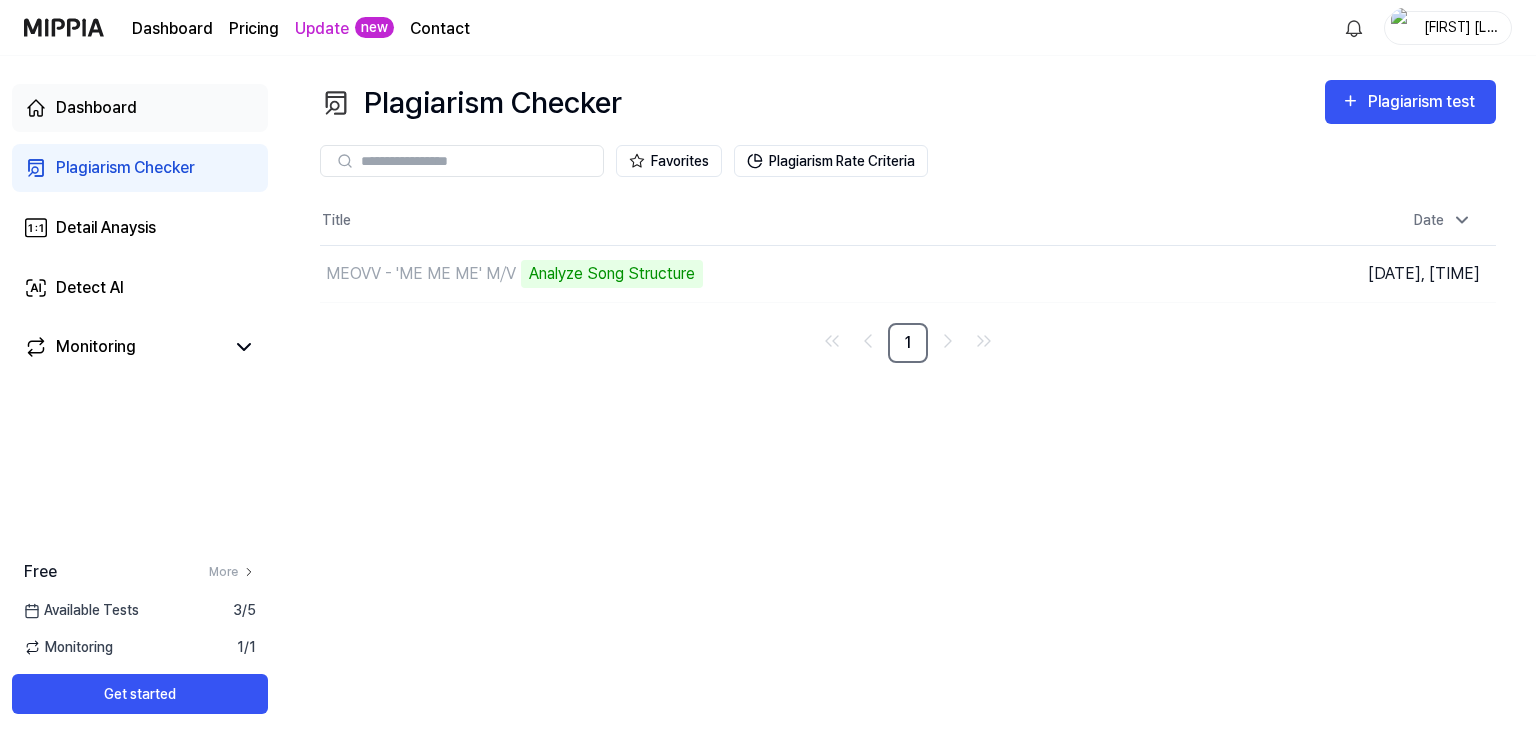 click on "Dashboard" at bounding box center (96, 108) 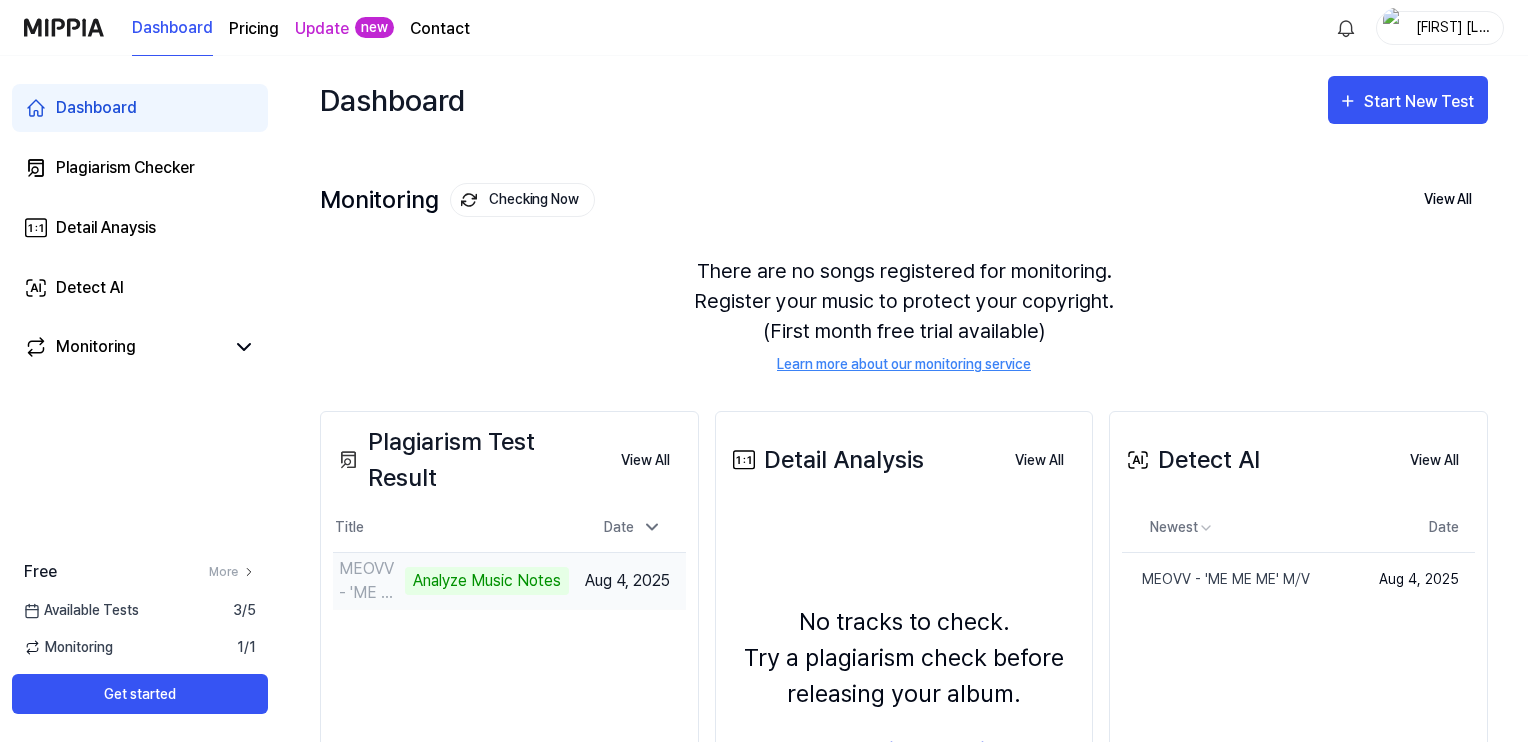 click on "Analyze Music Notes" at bounding box center [487, 581] 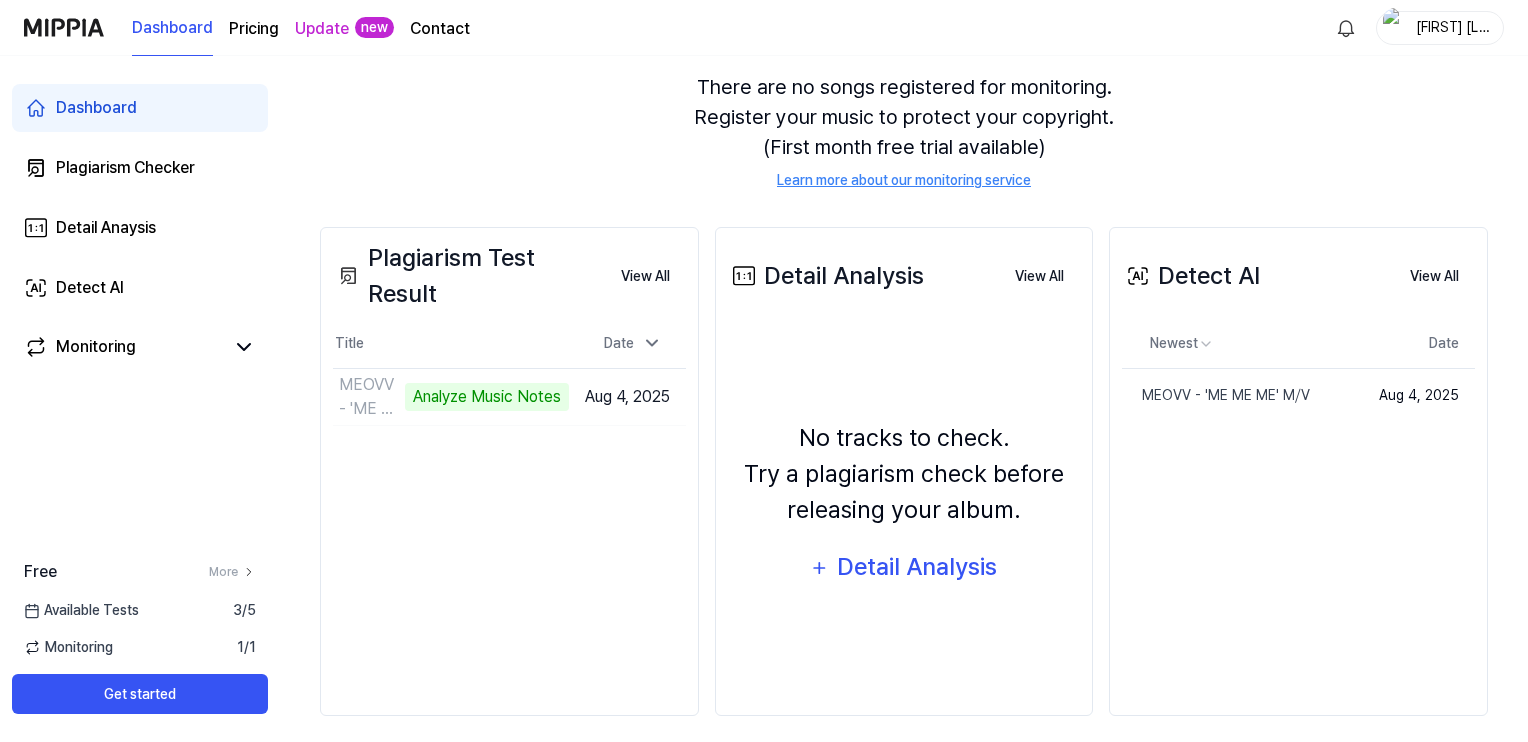 scroll, scrollTop: 197, scrollLeft: 0, axis: vertical 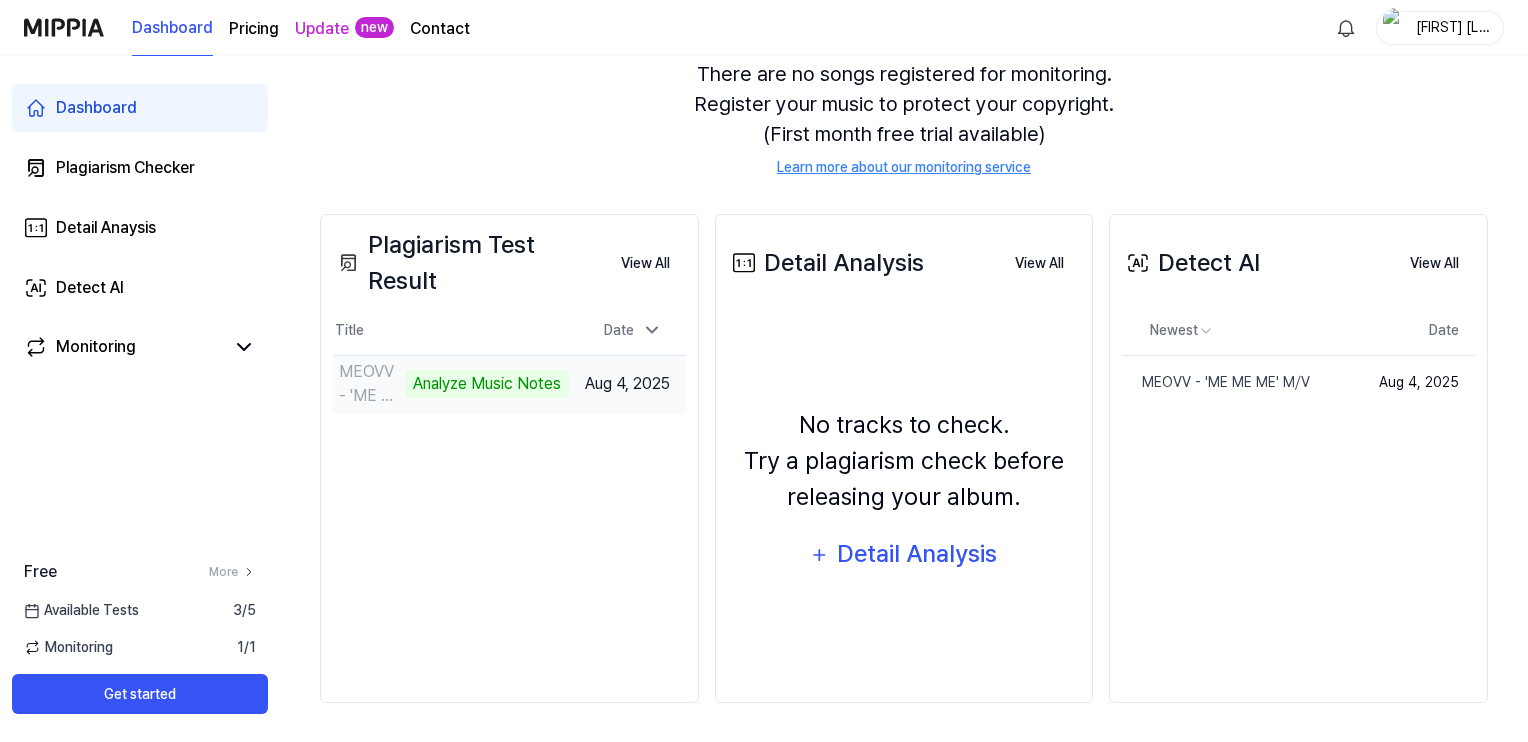 click on "Analyze Music Notes" at bounding box center (487, 384) 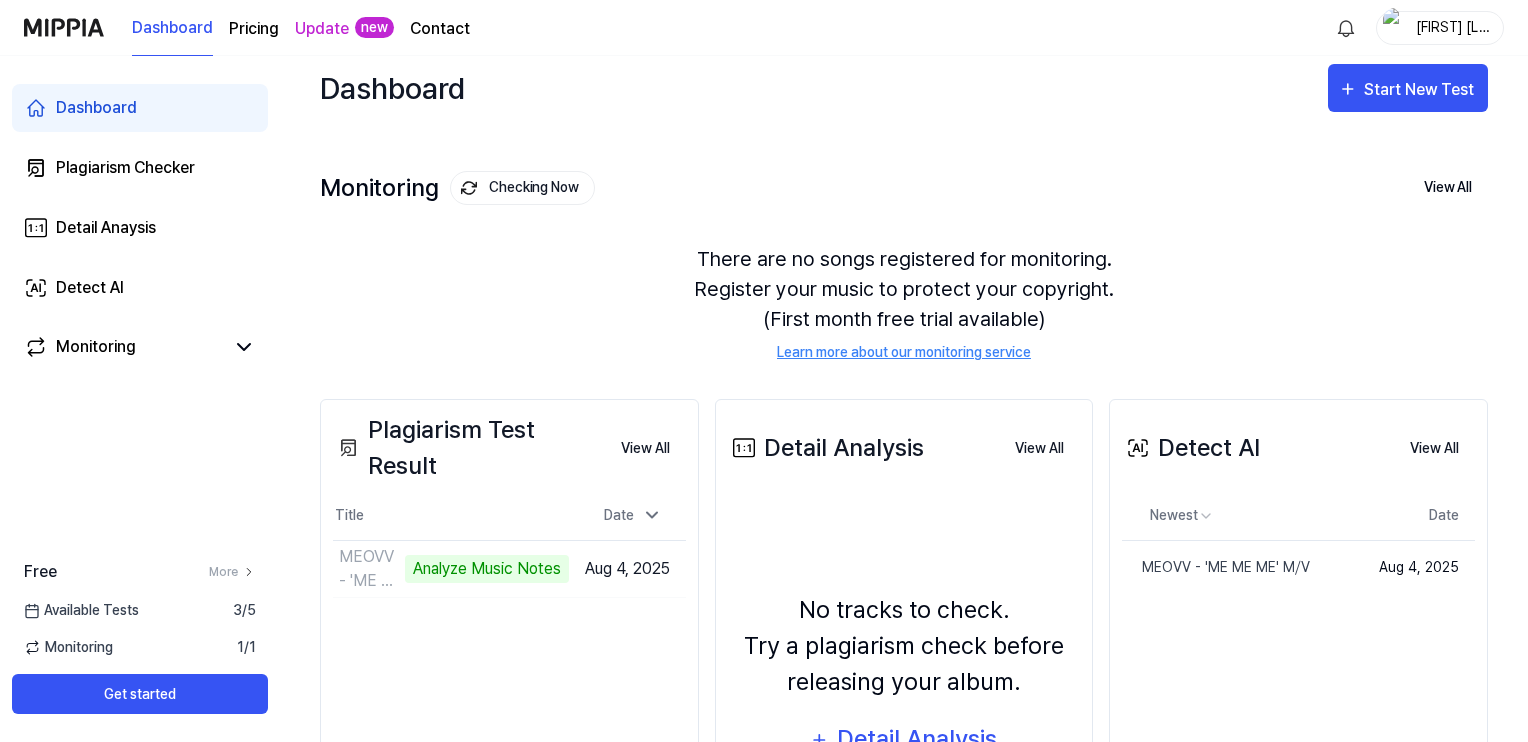 scroll, scrollTop: 0, scrollLeft: 0, axis: both 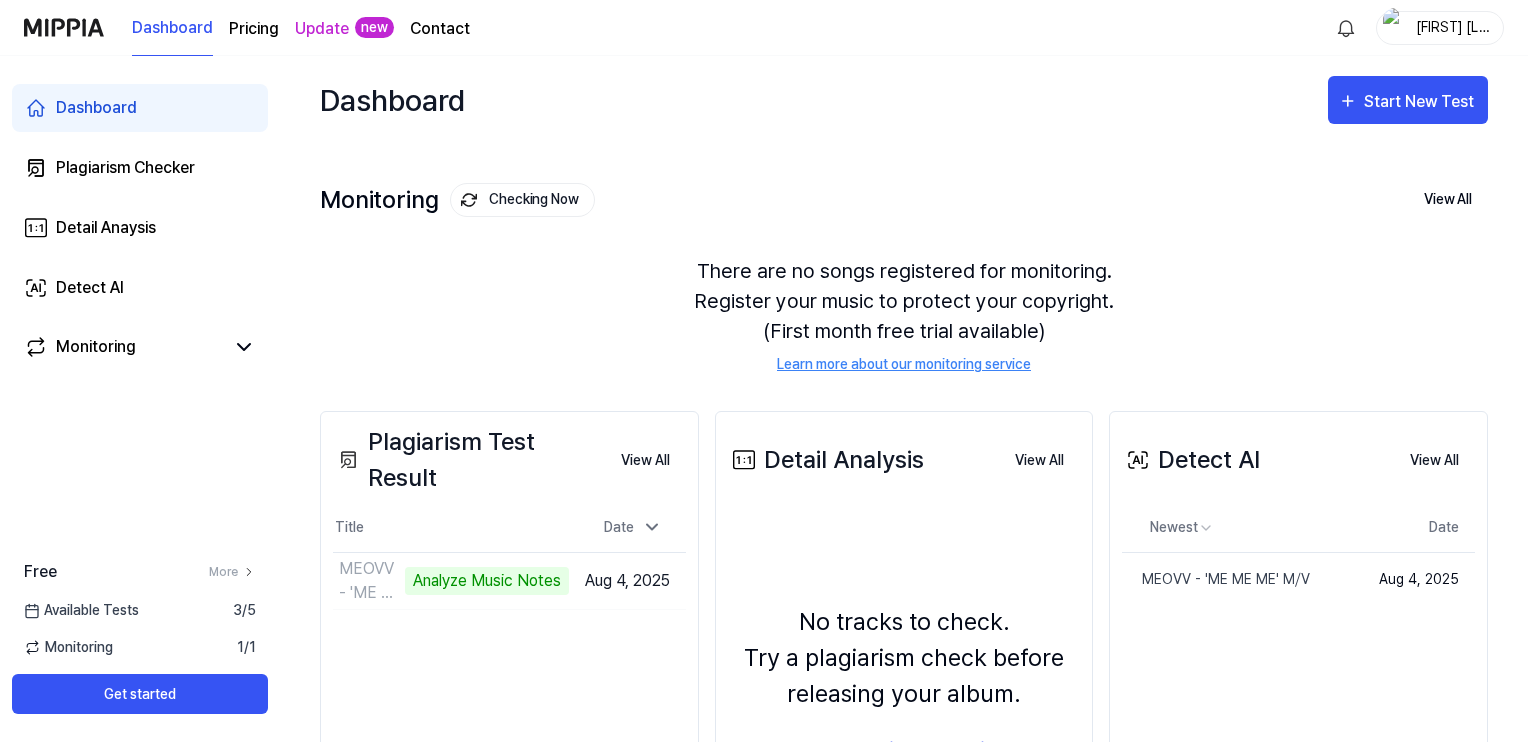 click on "Monitoring Checking Now View All Monitoring There are no songs registered for monitoring.
Register your music to protect your copyright.
(First month free trial available) Learn more about our monitoring service" at bounding box center [904, 257] 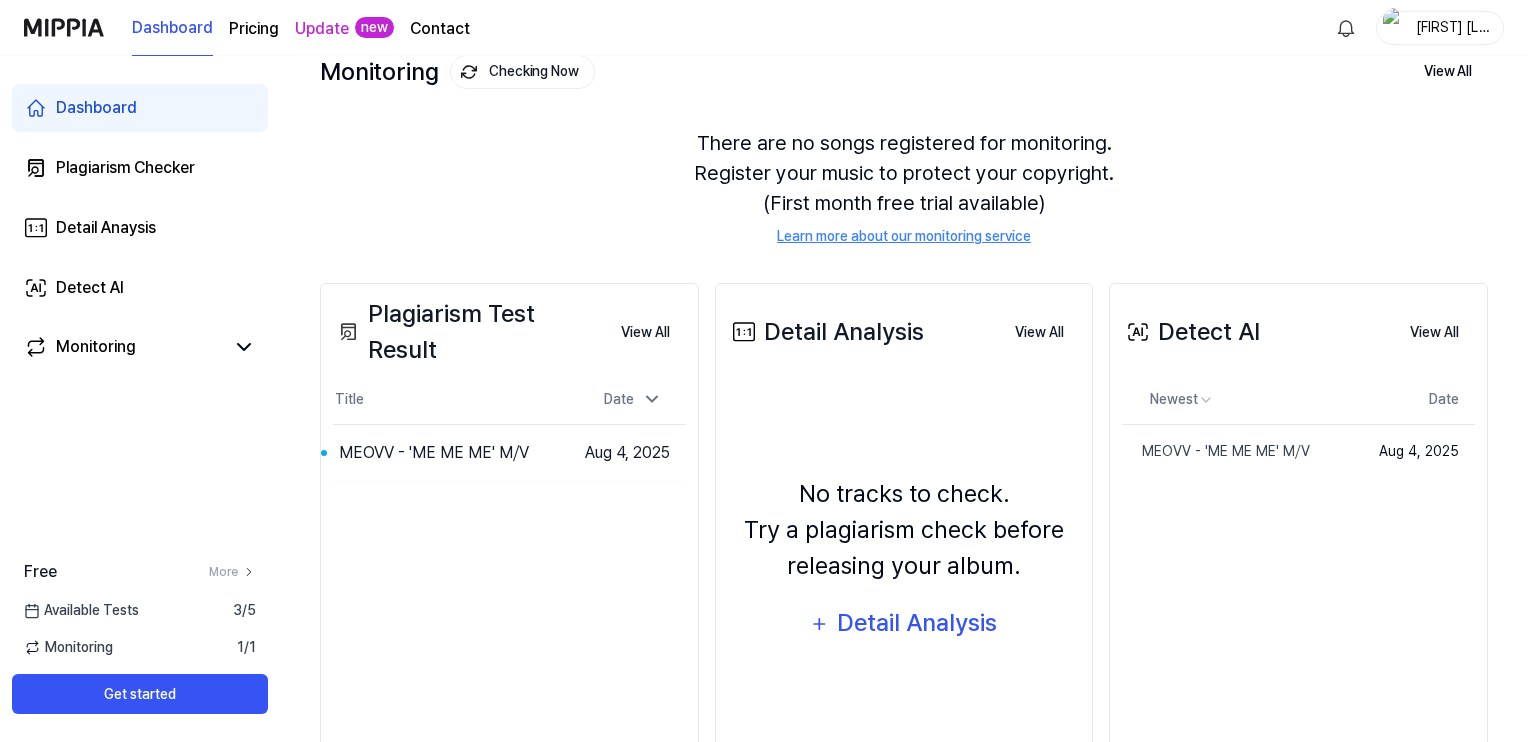 scroll, scrollTop: 197, scrollLeft: 0, axis: vertical 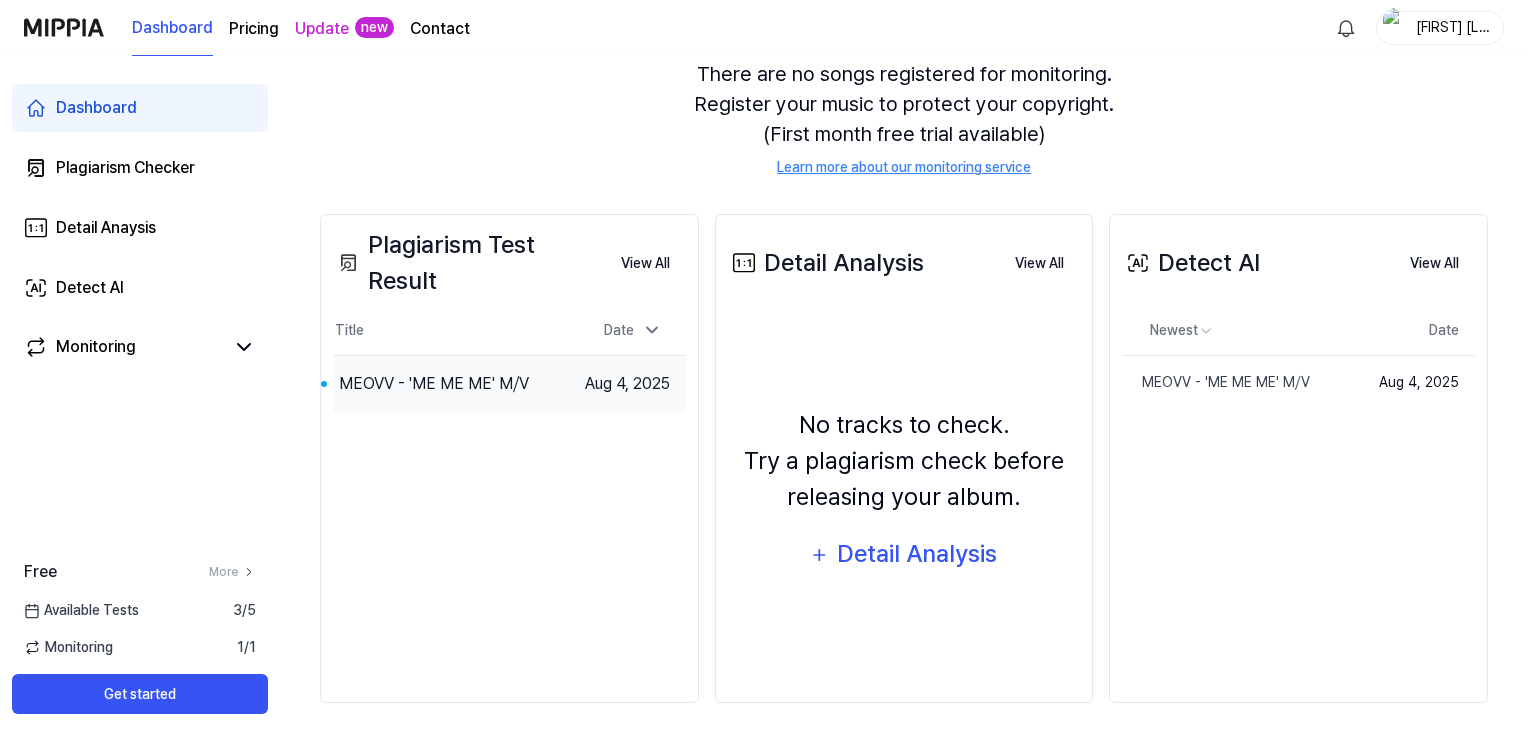 click on "MEOVV - 'ME ME ME' M⧸V" at bounding box center [434, 384] 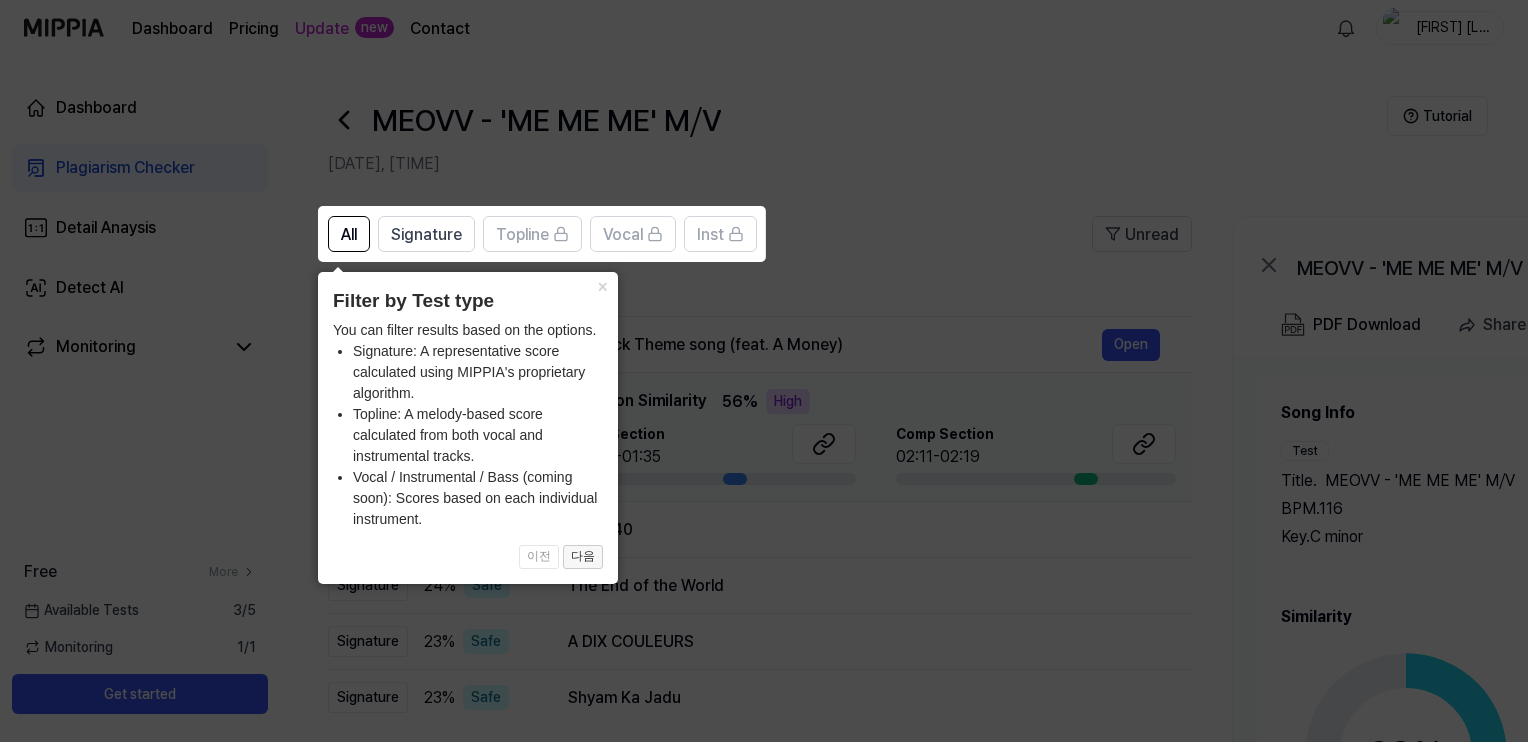 click on "다음" at bounding box center [583, 557] 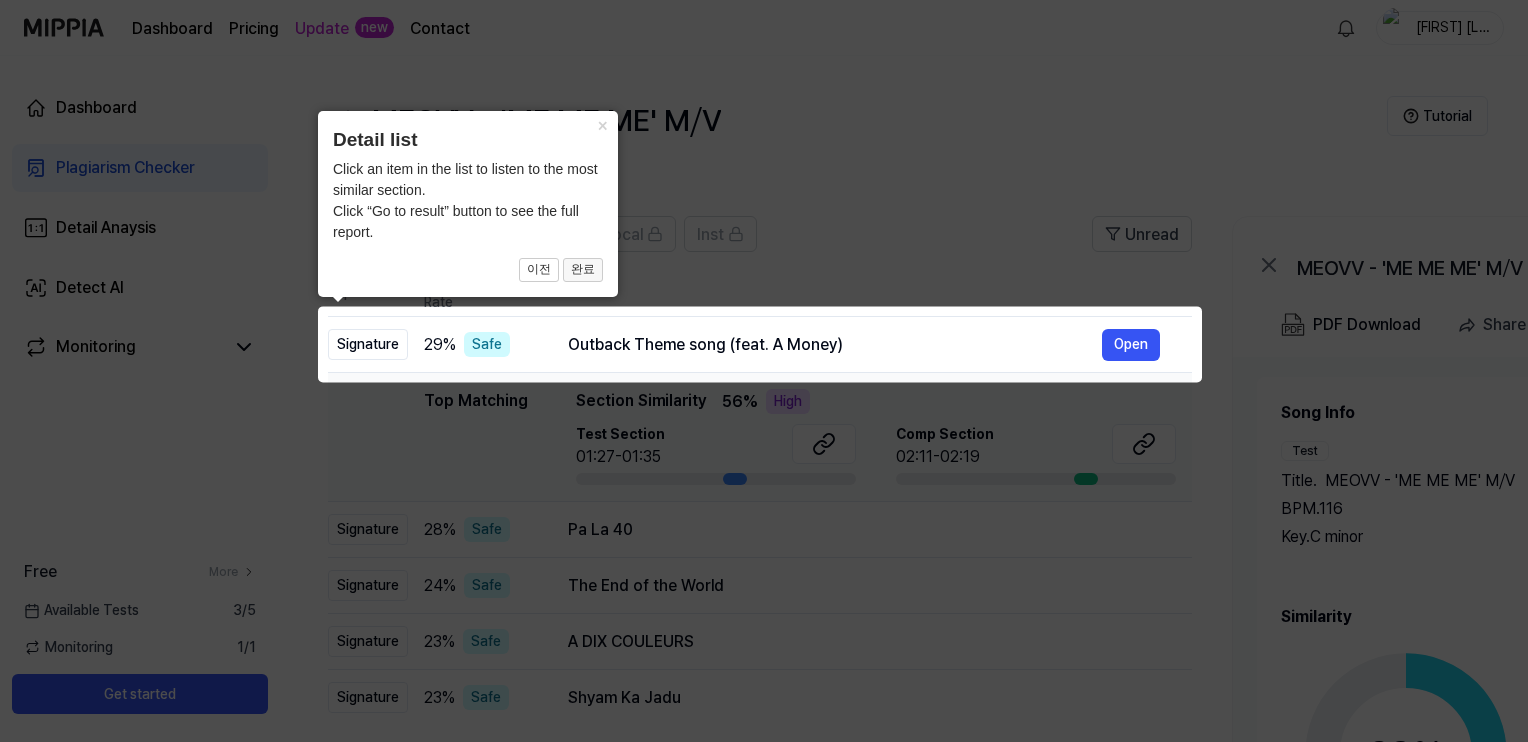 click on "완료" at bounding box center [583, 270] 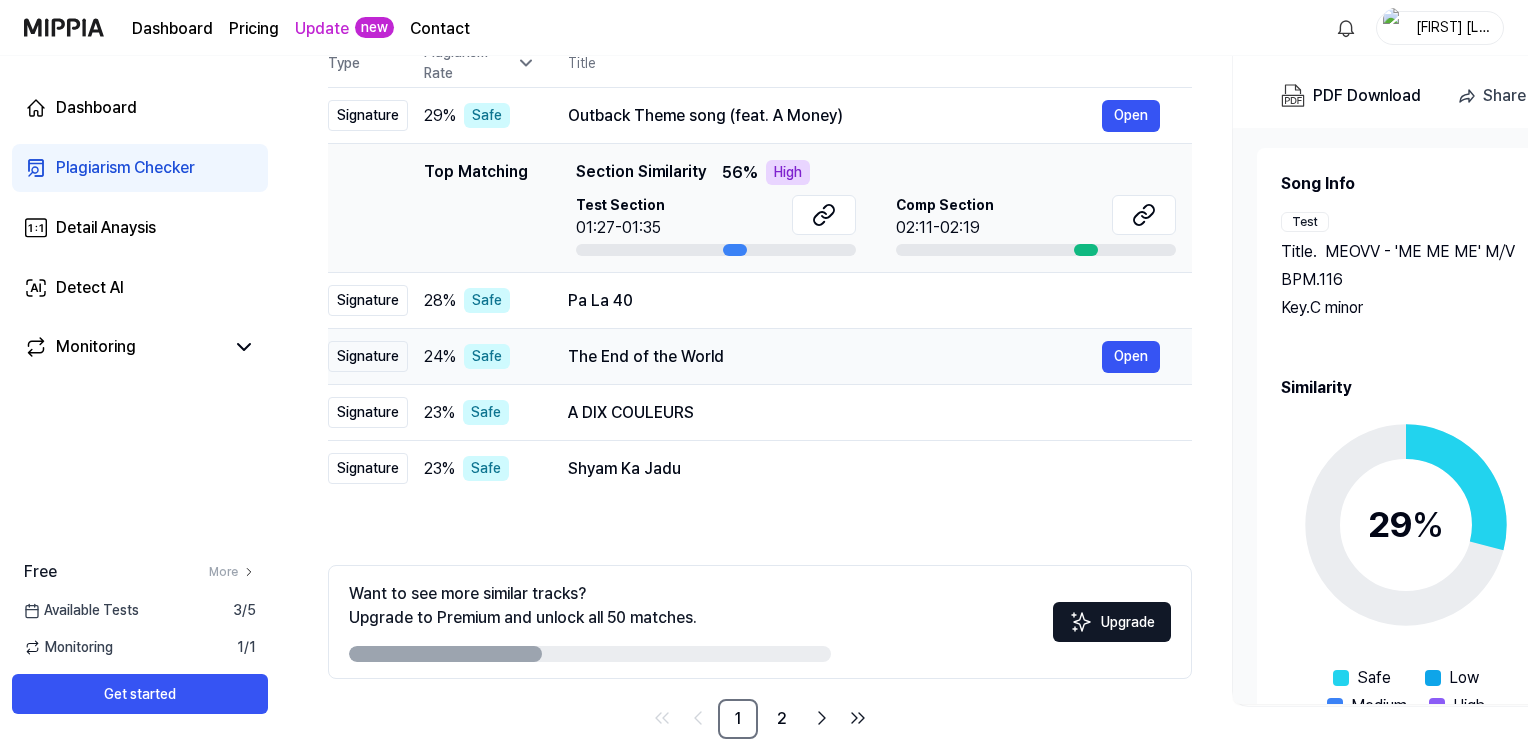 scroll, scrollTop: 265, scrollLeft: 0, axis: vertical 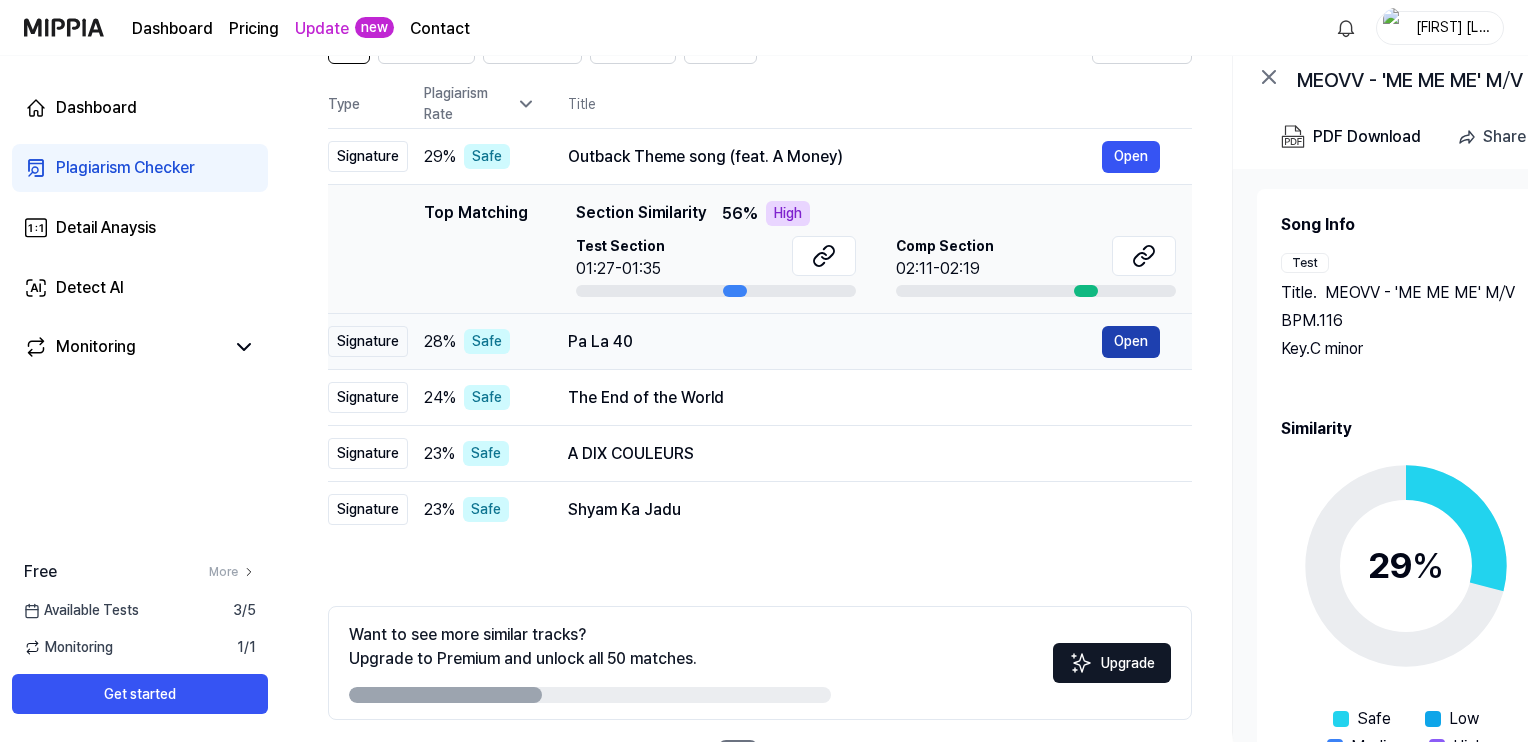 click on "Open" at bounding box center [1131, 342] 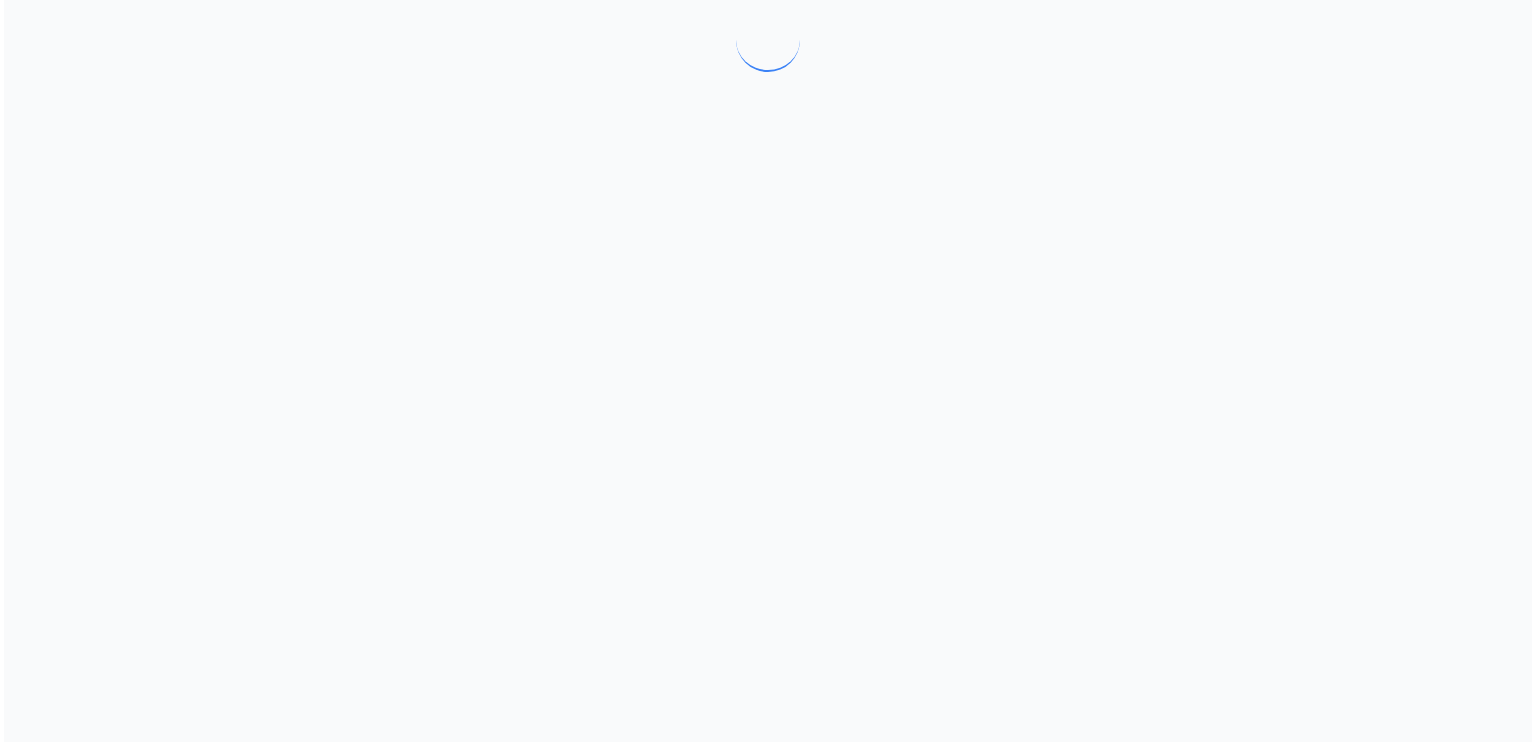 scroll, scrollTop: 0, scrollLeft: 0, axis: both 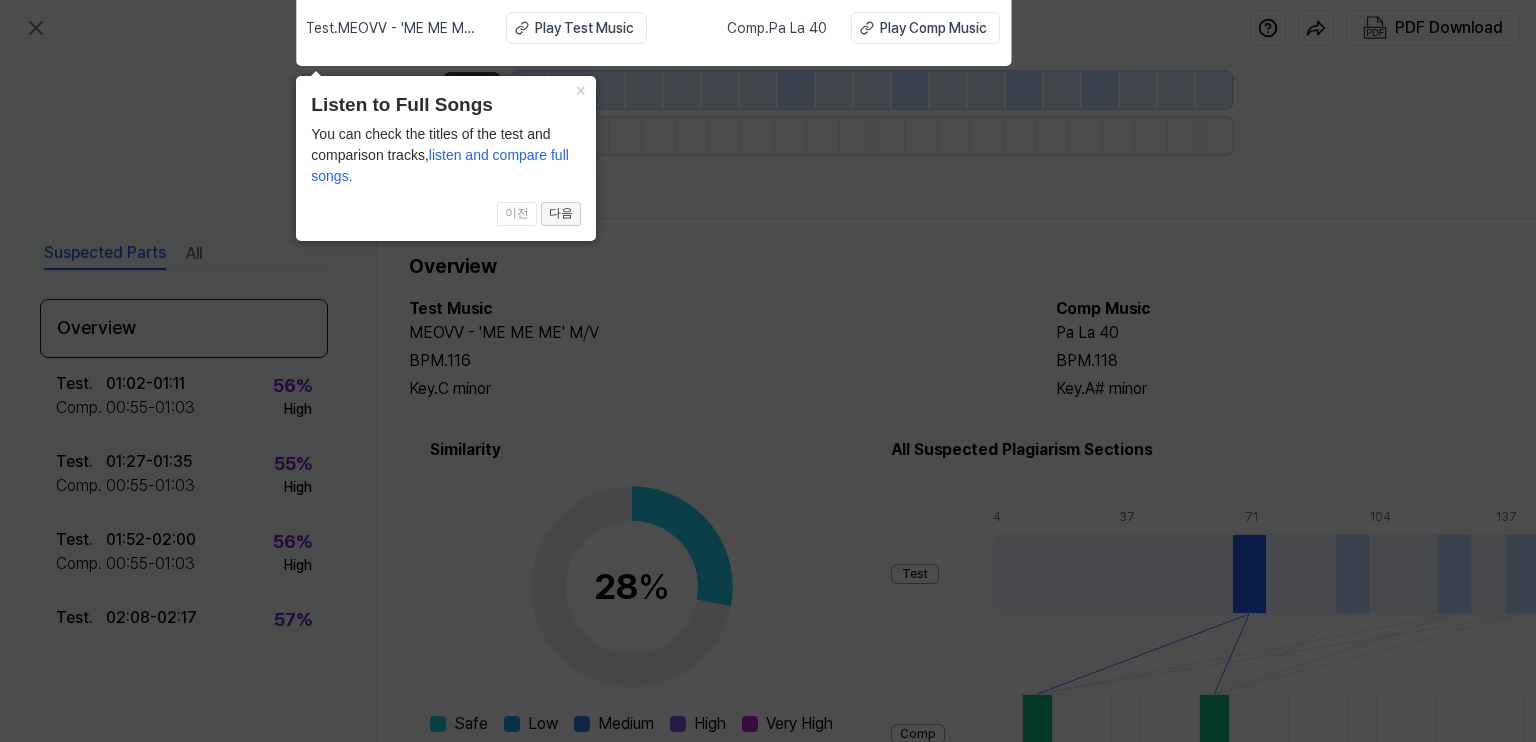 click on "다음" at bounding box center [561, 214] 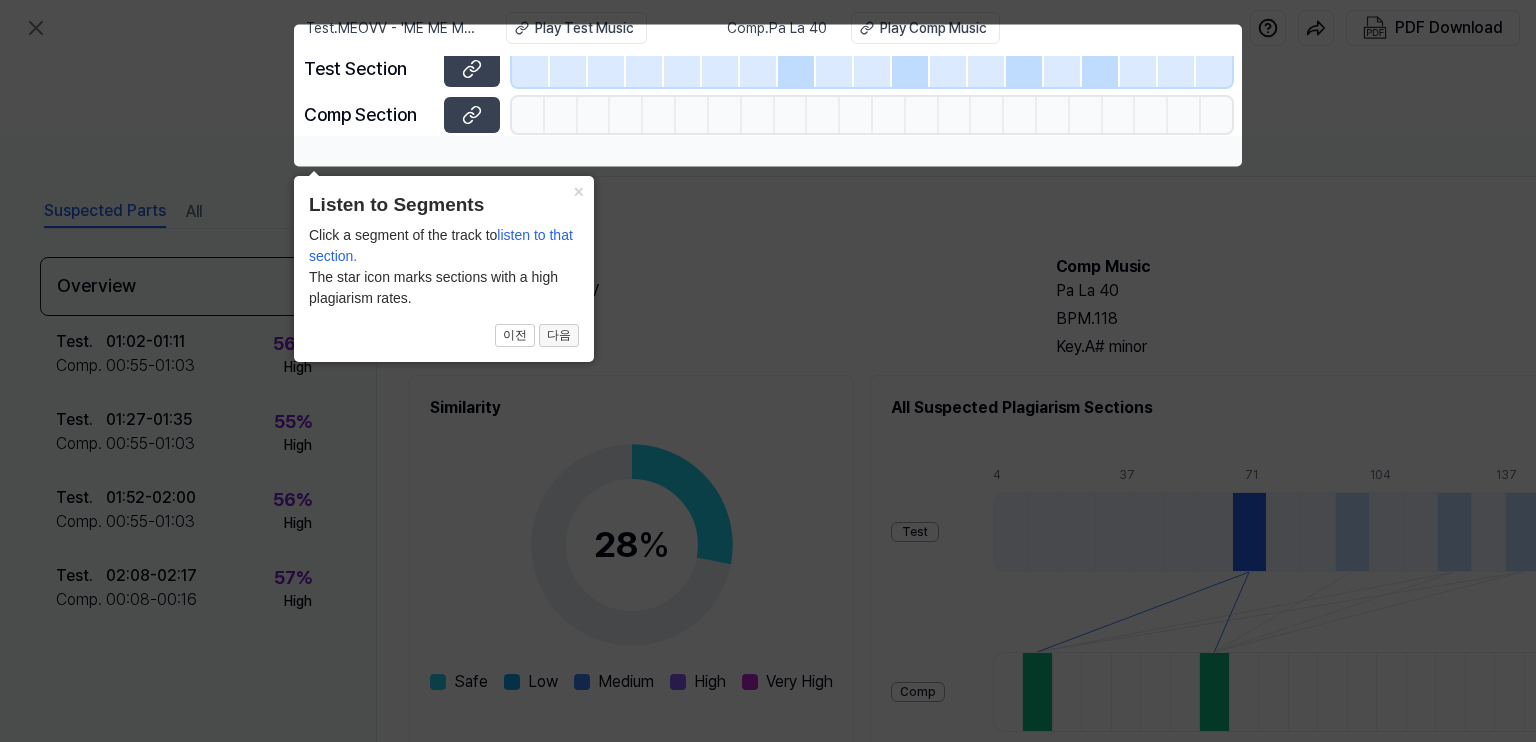 click on "다음" at bounding box center [559, 336] 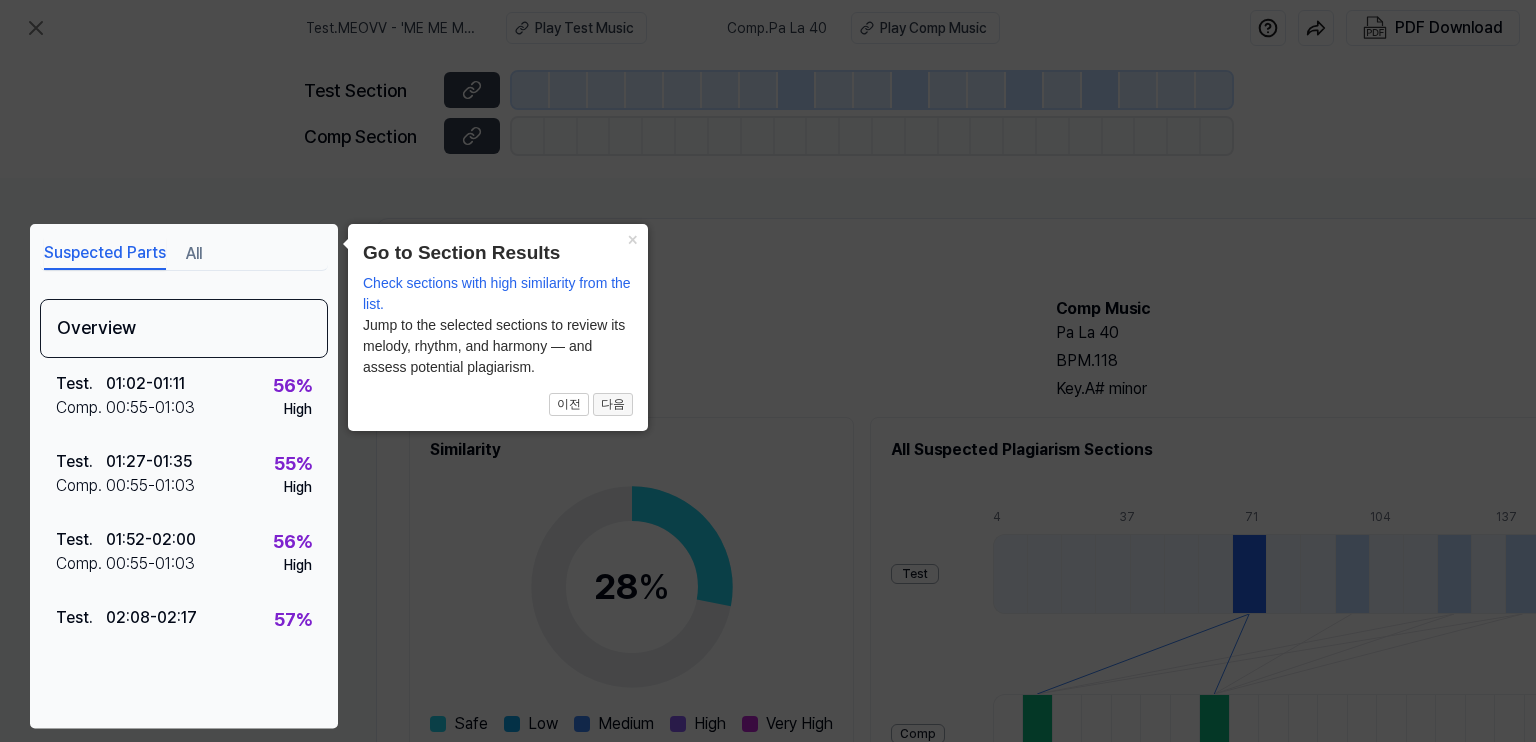 click on "다음" at bounding box center [613, 405] 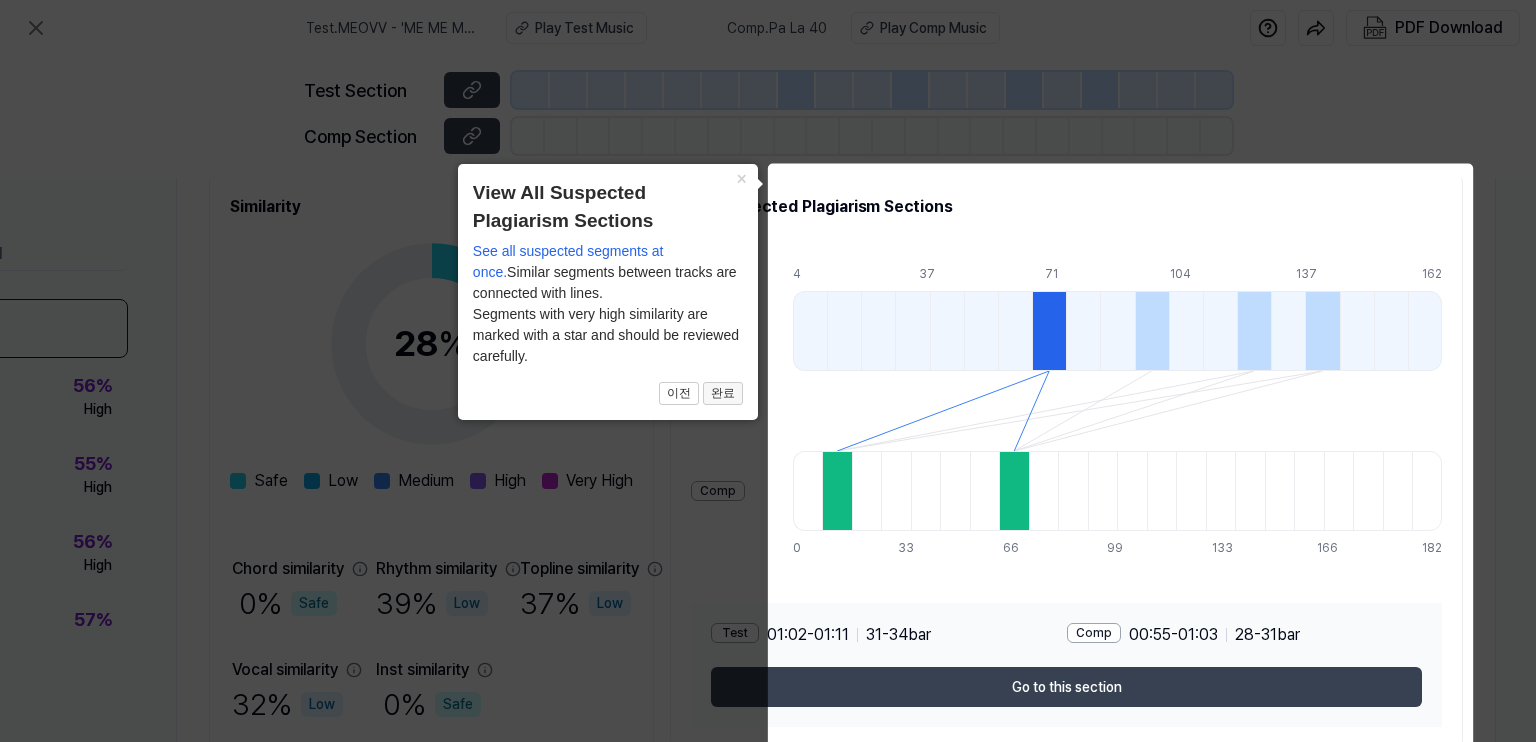 click on "완료" at bounding box center (723, 394) 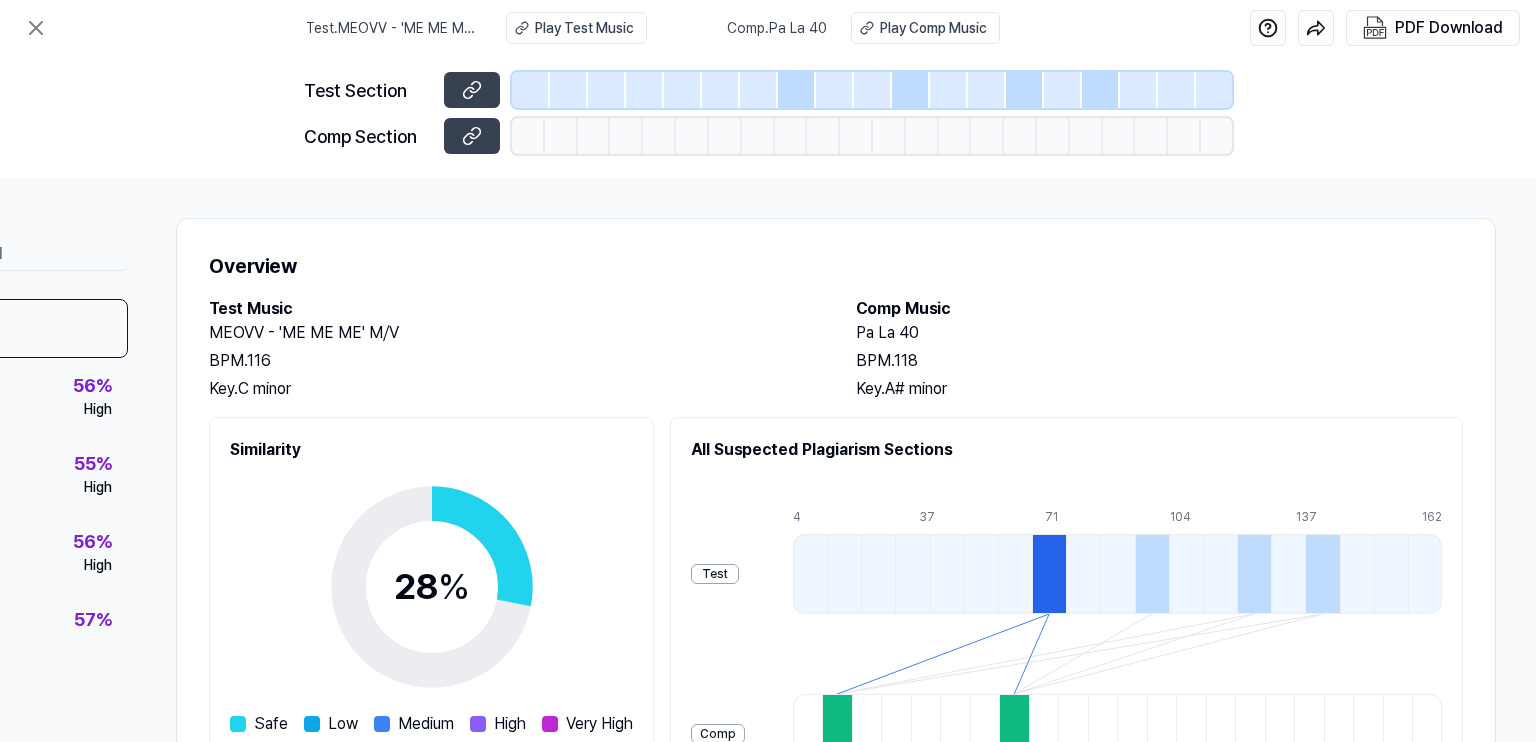 scroll, scrollTop: 328, scrollLeft: 200, axis: both 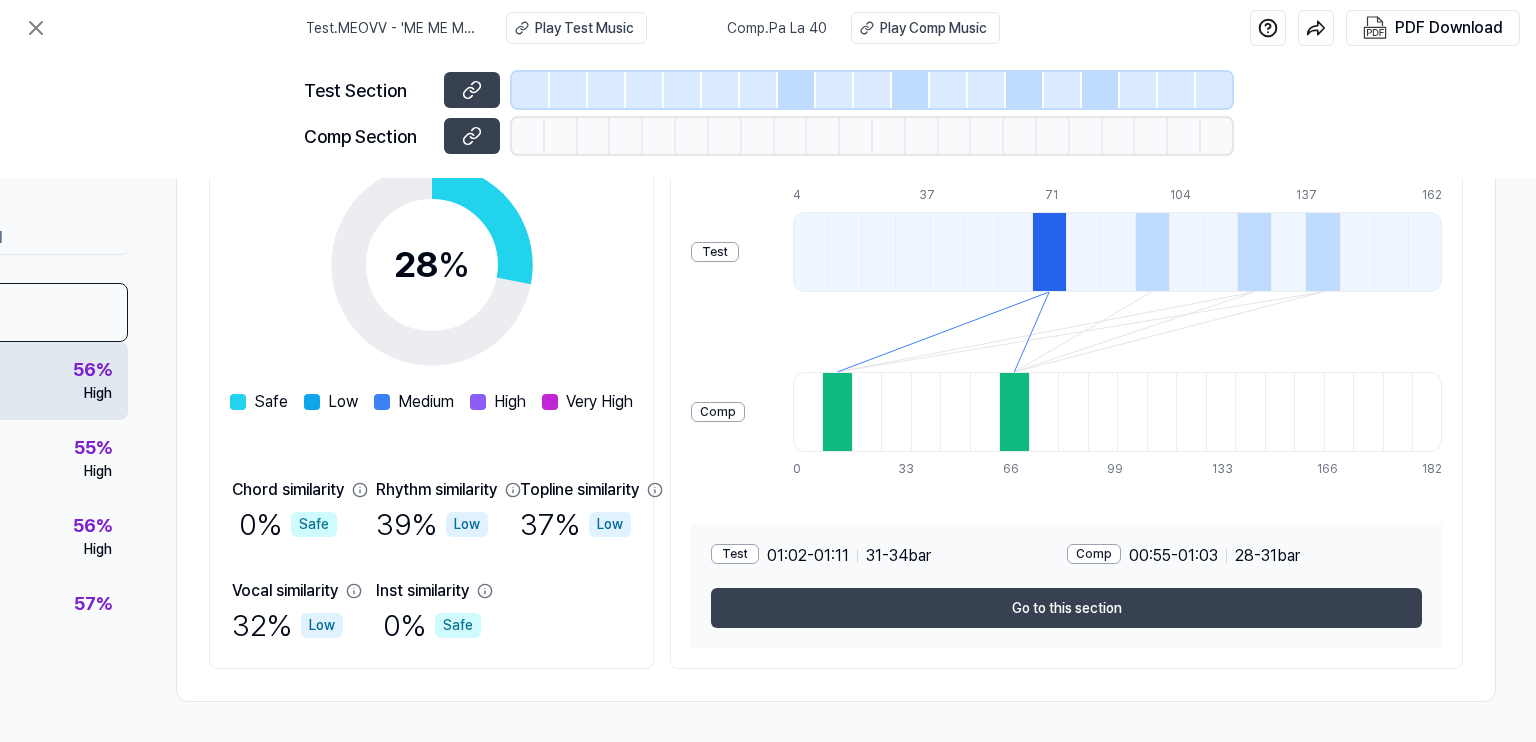 click on "Test . 01:02 - 01:11 Comp . 00:55 - 01:03 56 % High" at bounding box center [-16, 381] 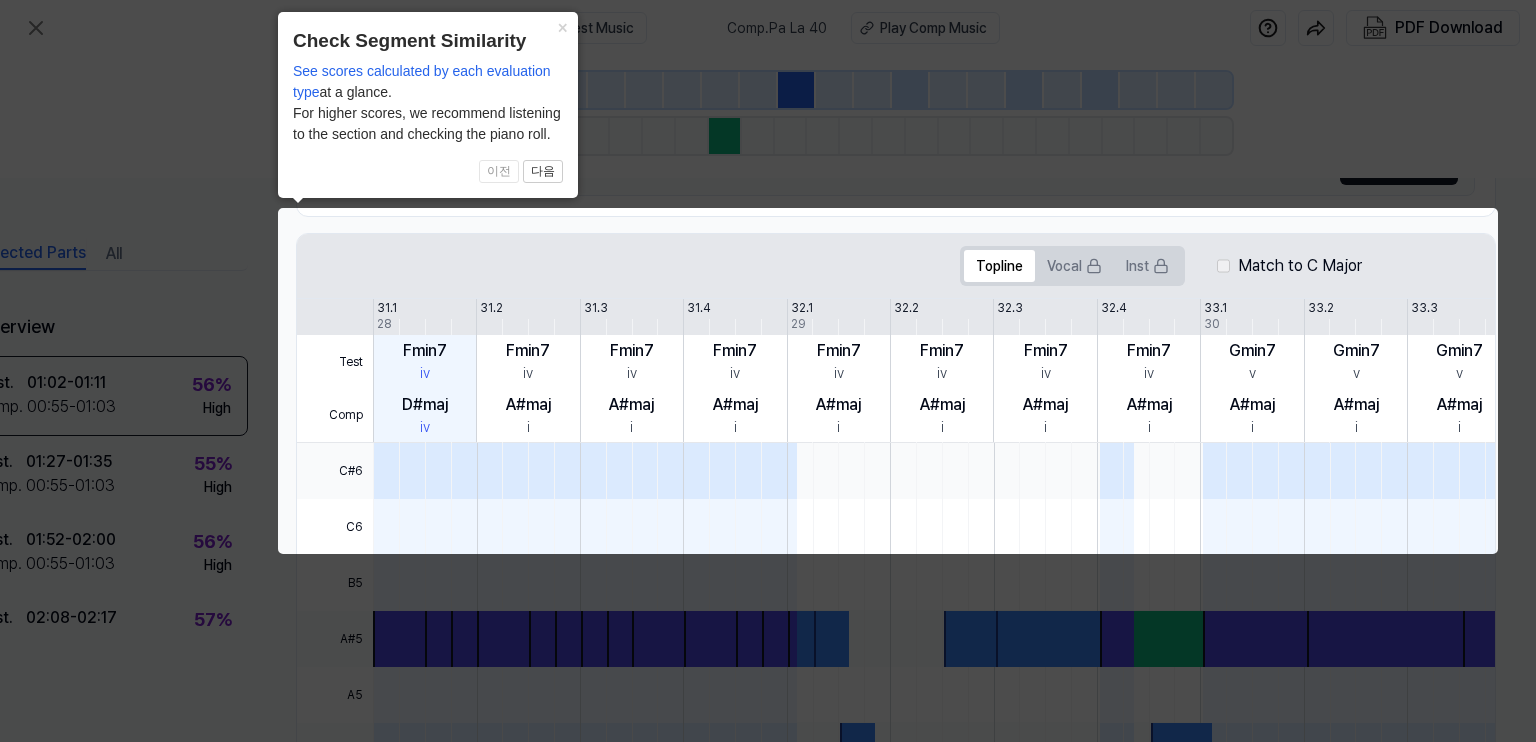 click 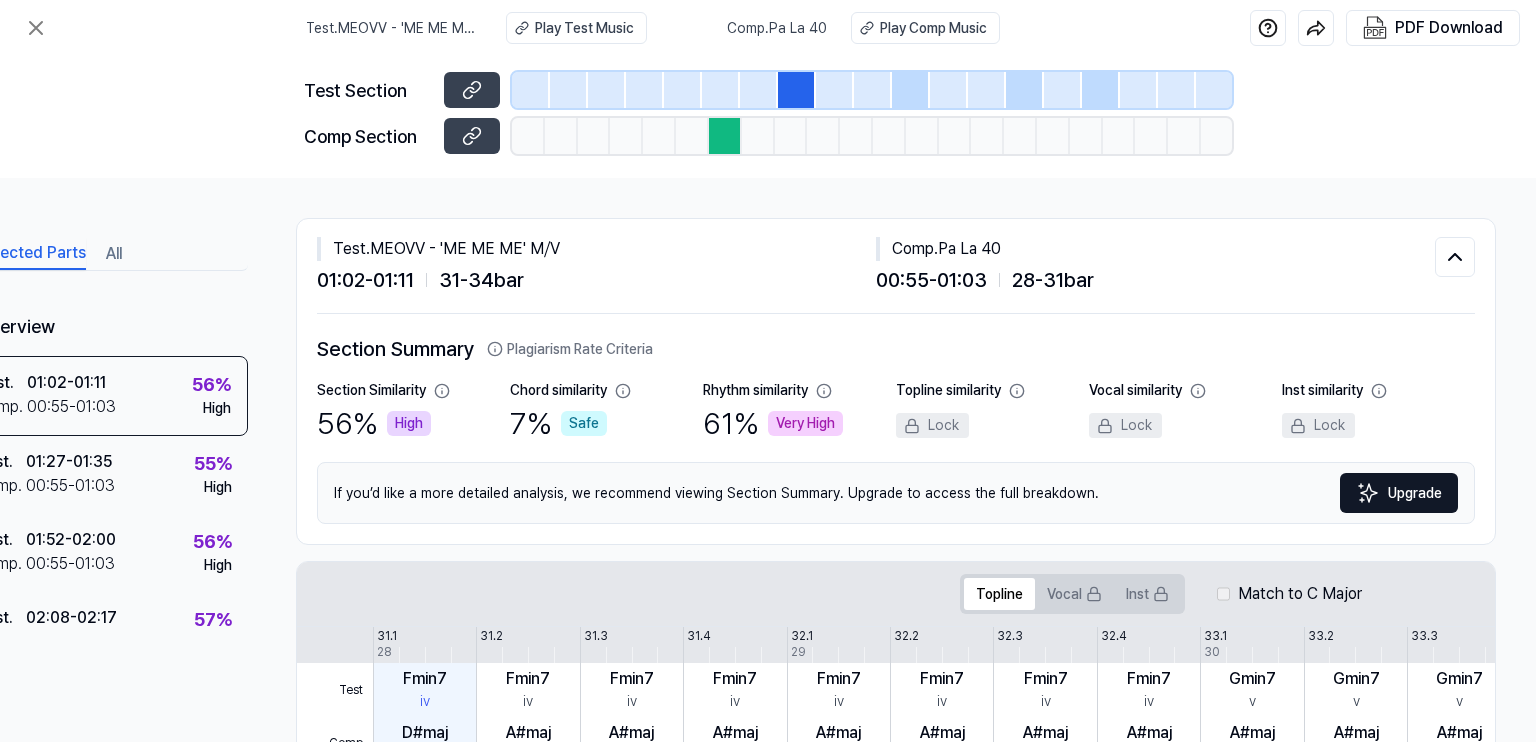 scroll, scrollTop: 636, scrollLeft: 88, axis: both 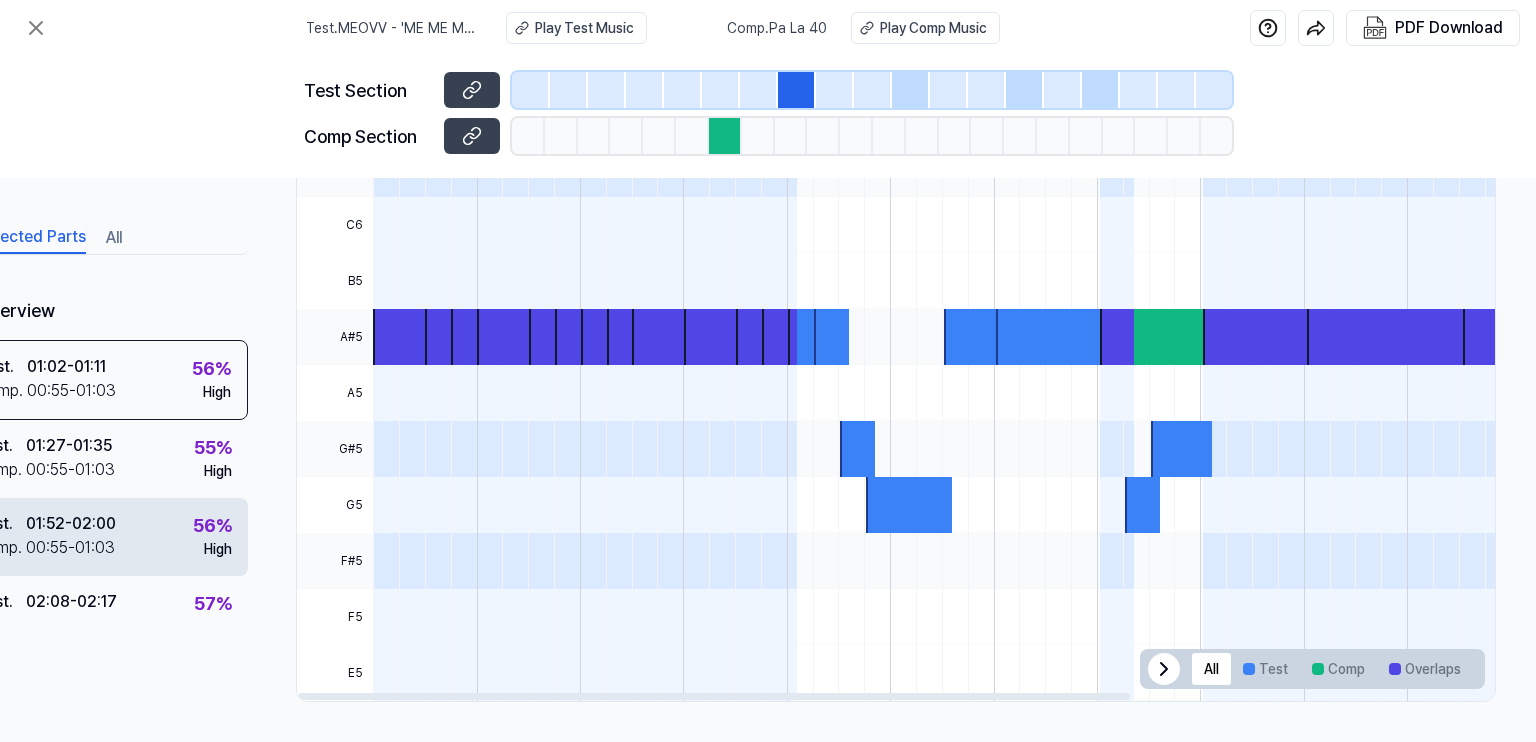 click on "Test . 01:52 - 02:00 Comp . 00:55 - 01:03 56 % High" at bounding box center (104, 537) 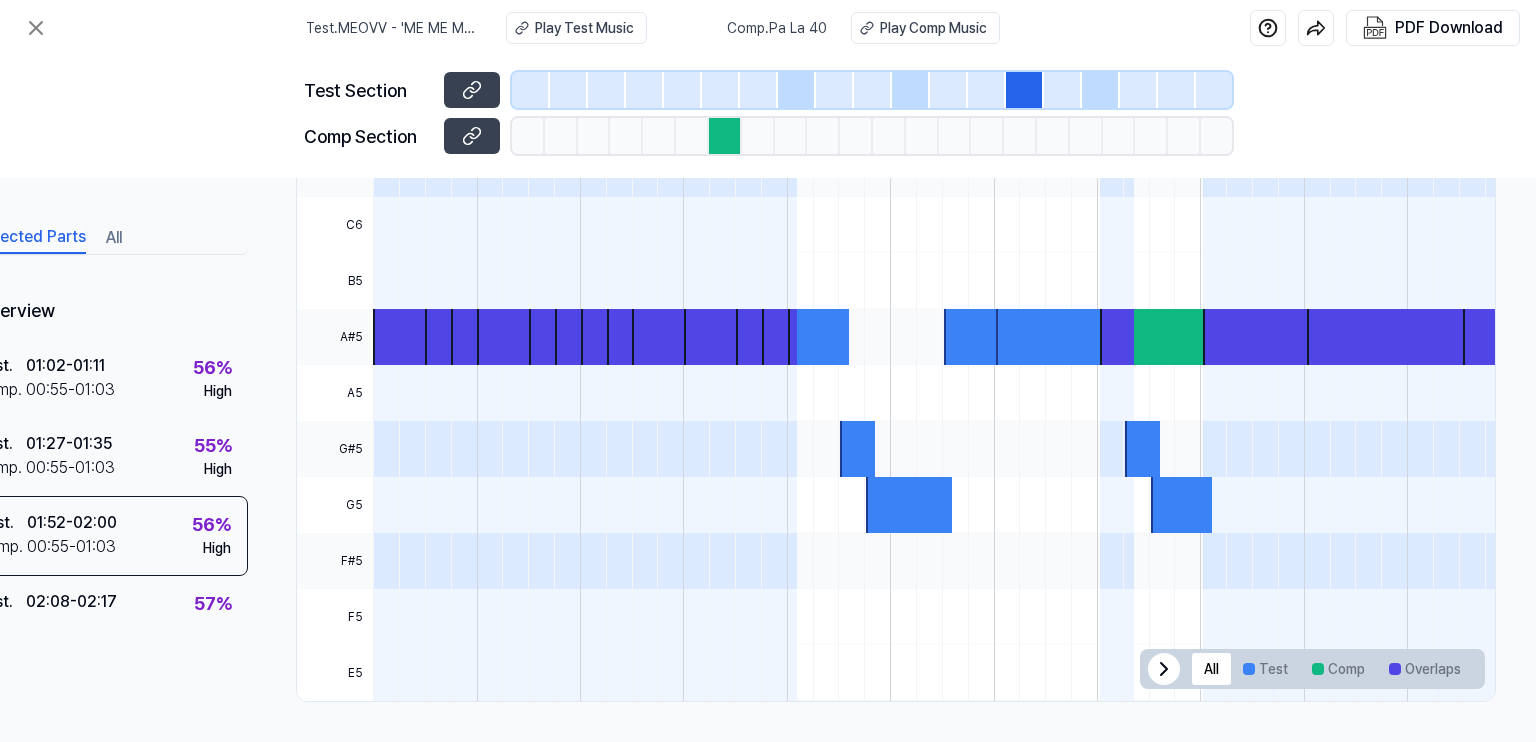 scroll, scrollTop: 0, scrollLeft: 88, axis: horizontal 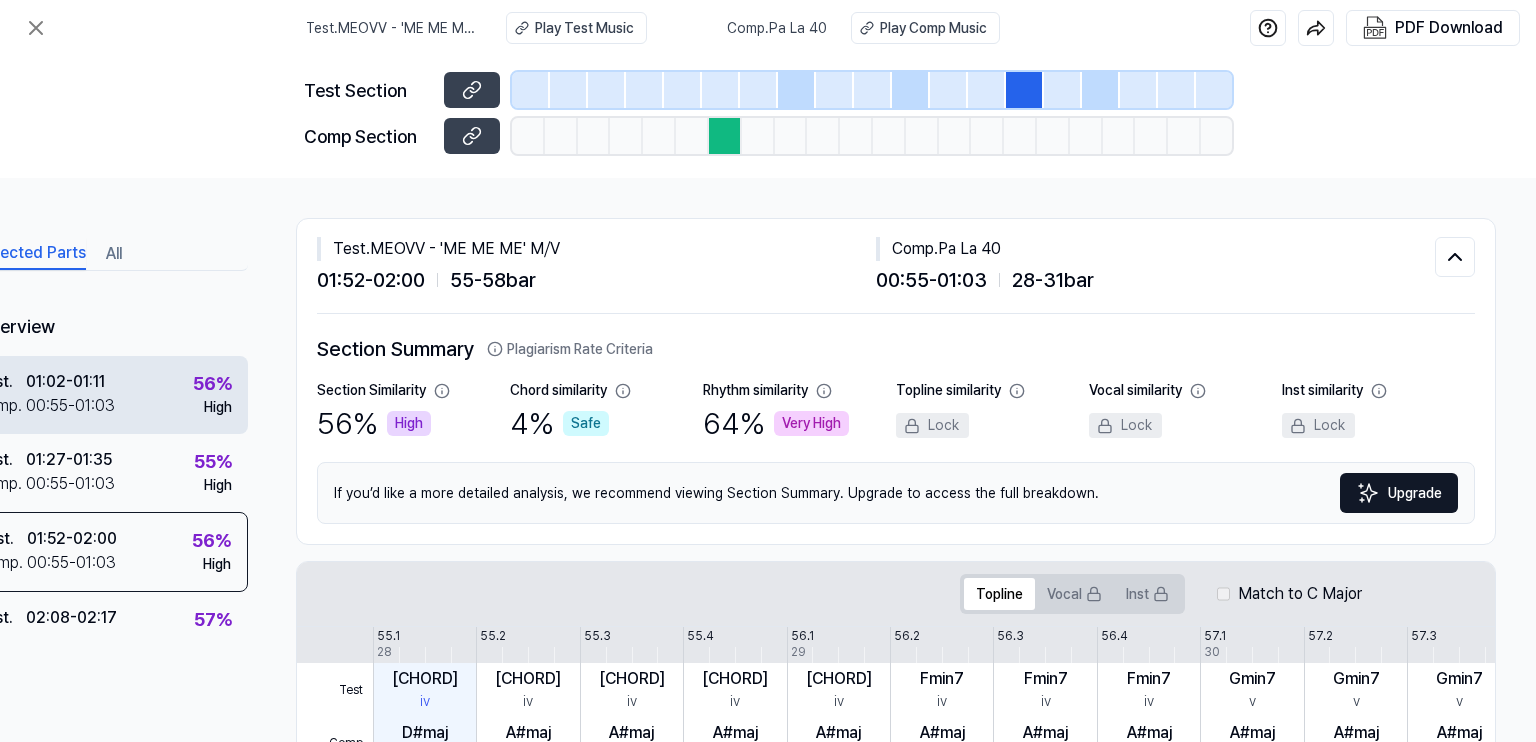 click on "00:55 - 01:03" at bounding box center (70, 406) 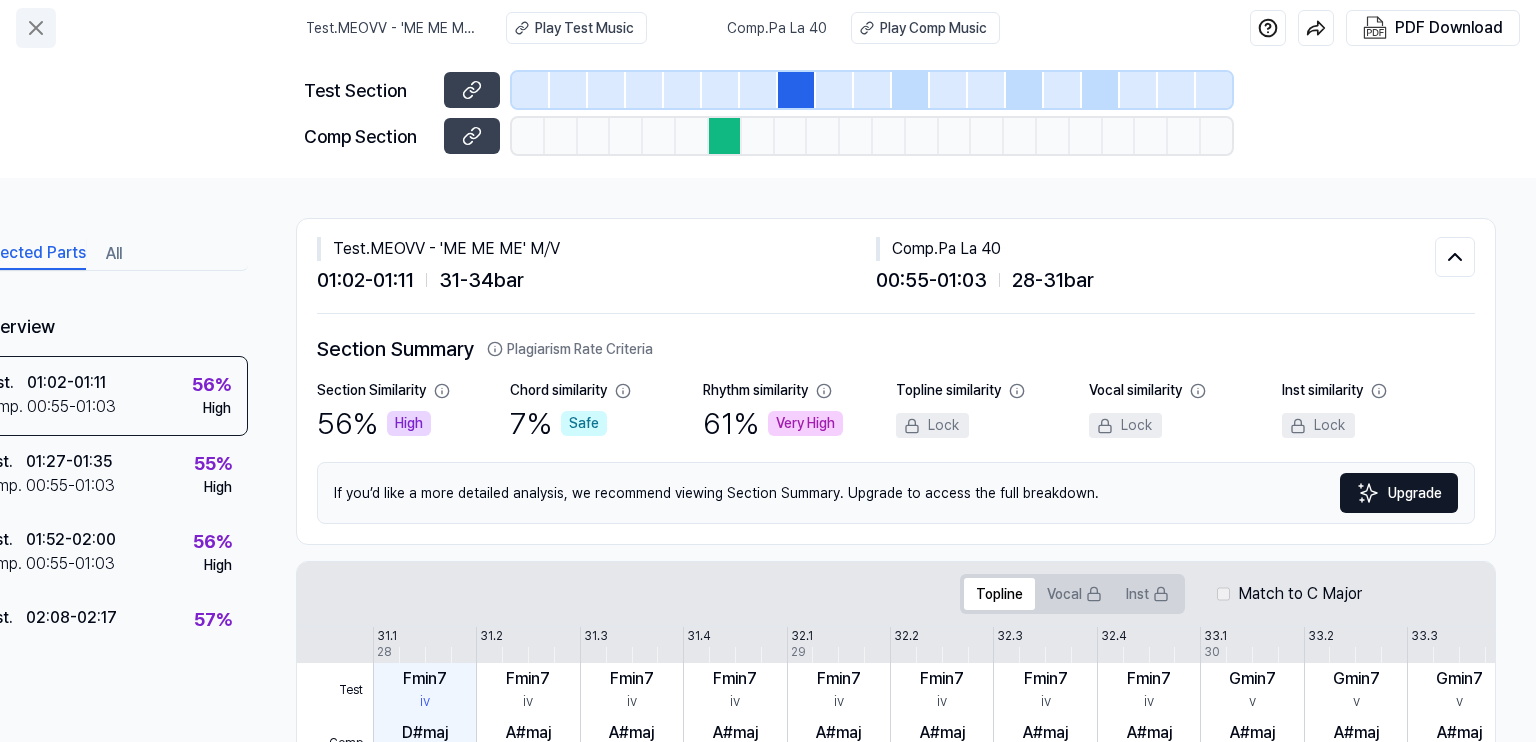 click 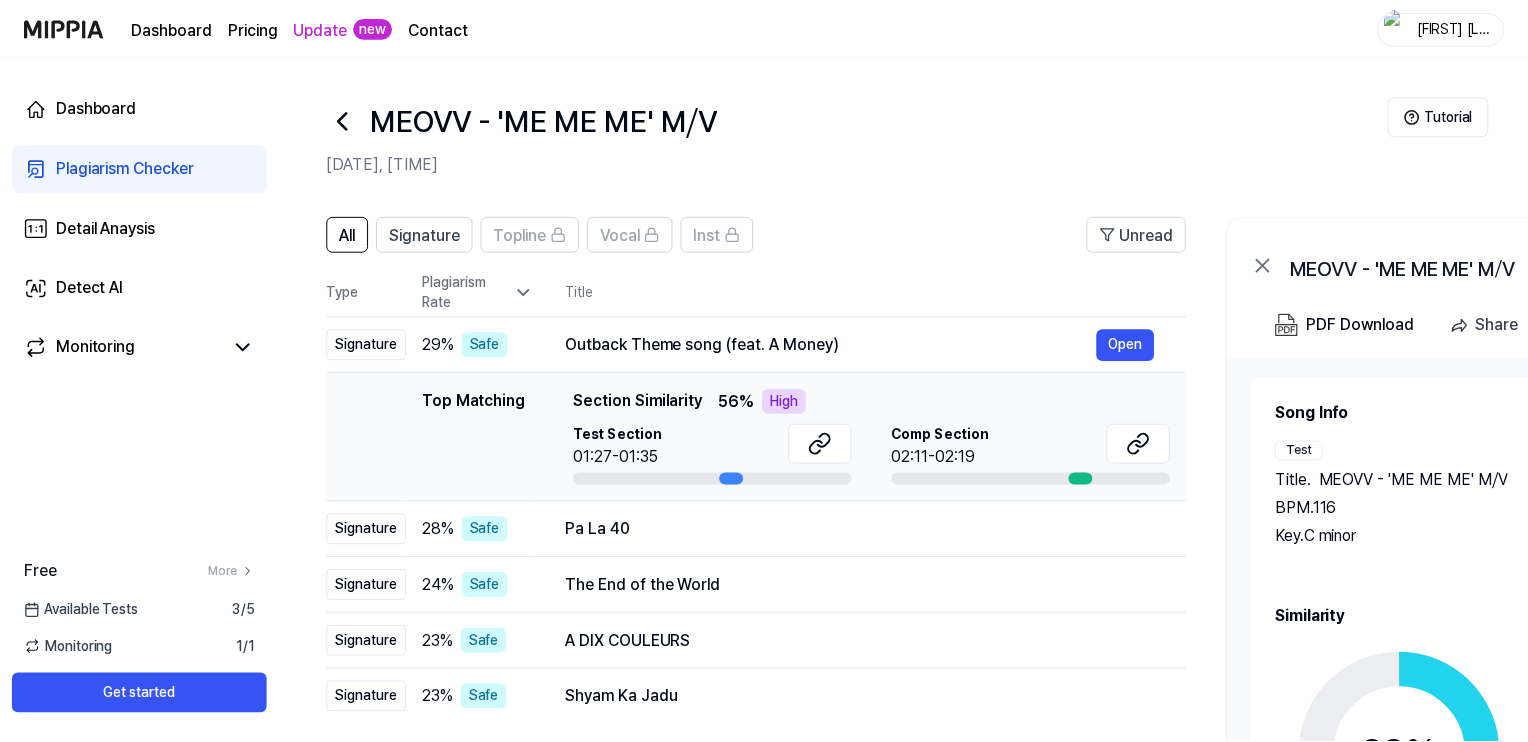 scroll, scrollTop: 188, scrollLeft: 0, axis: vertical 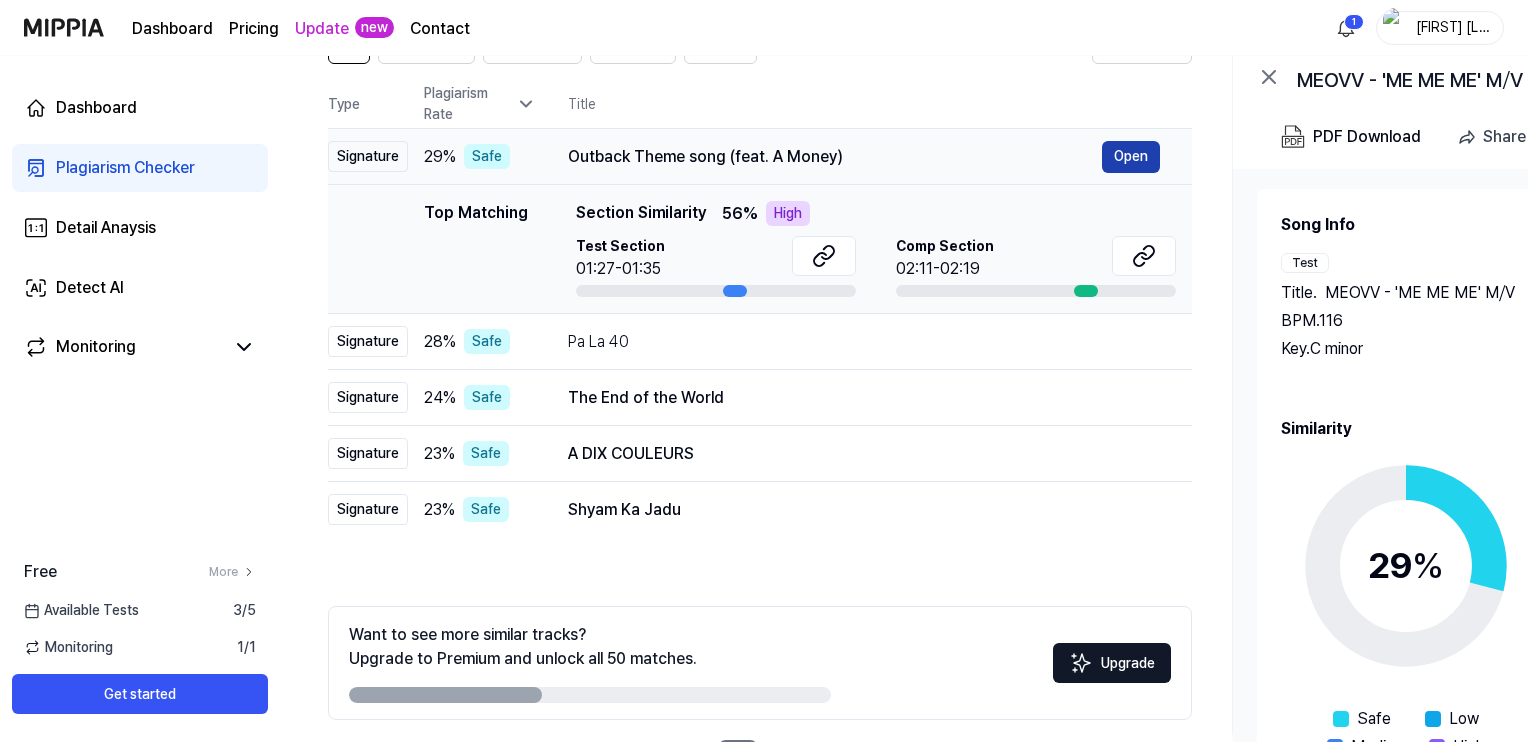 click on "Open" at bounding box center [1131, 157] 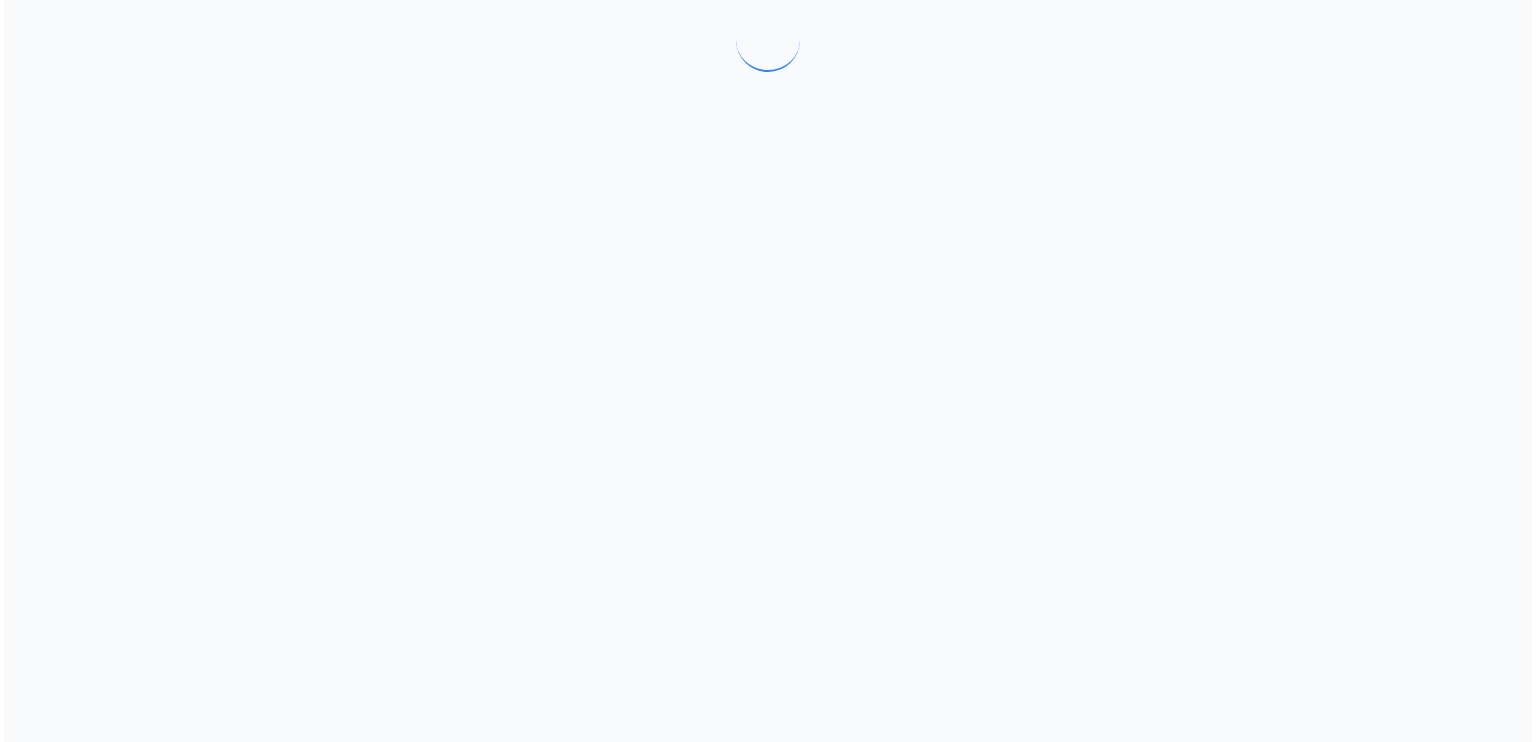 scroll, scrollTop: 0, scrollLeft: 0, axis: both 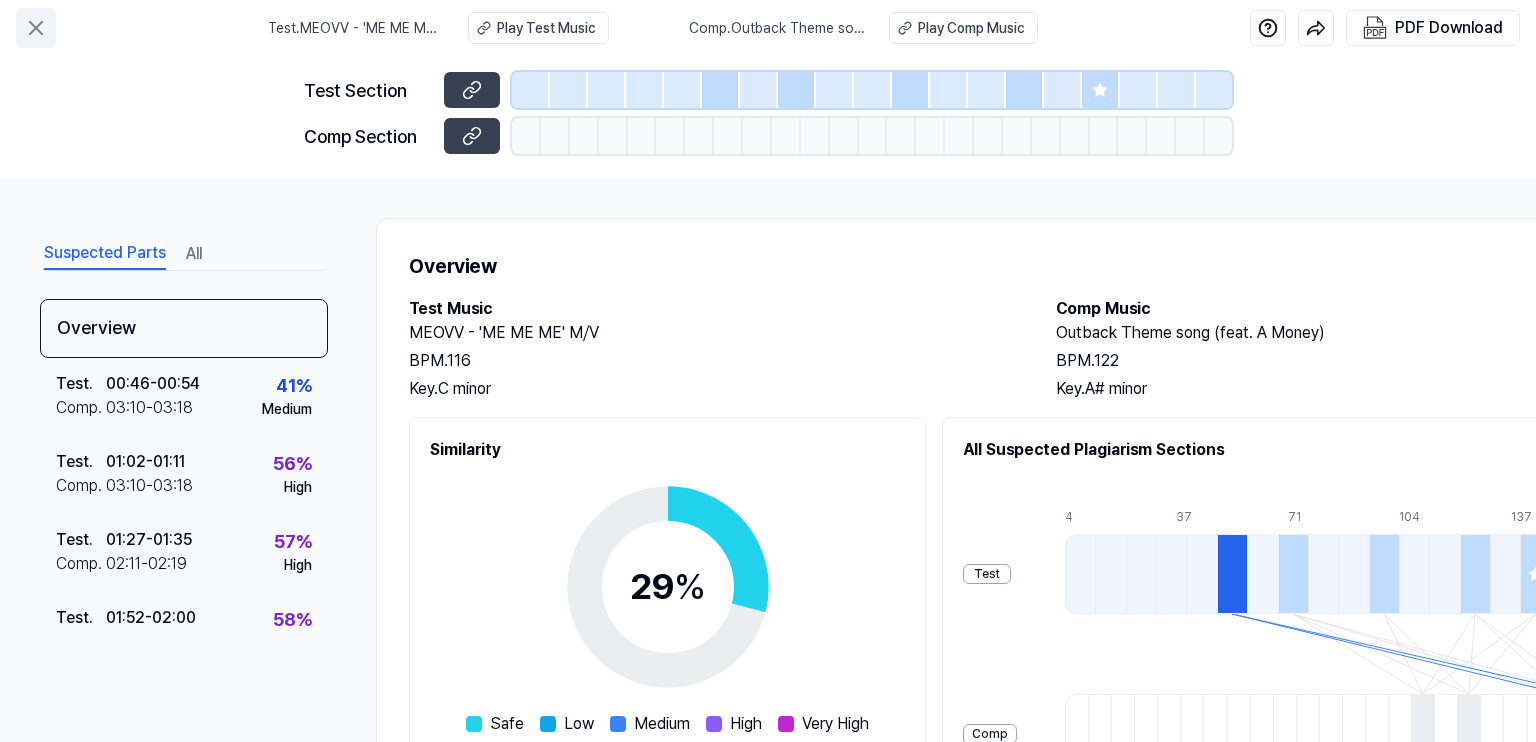 click 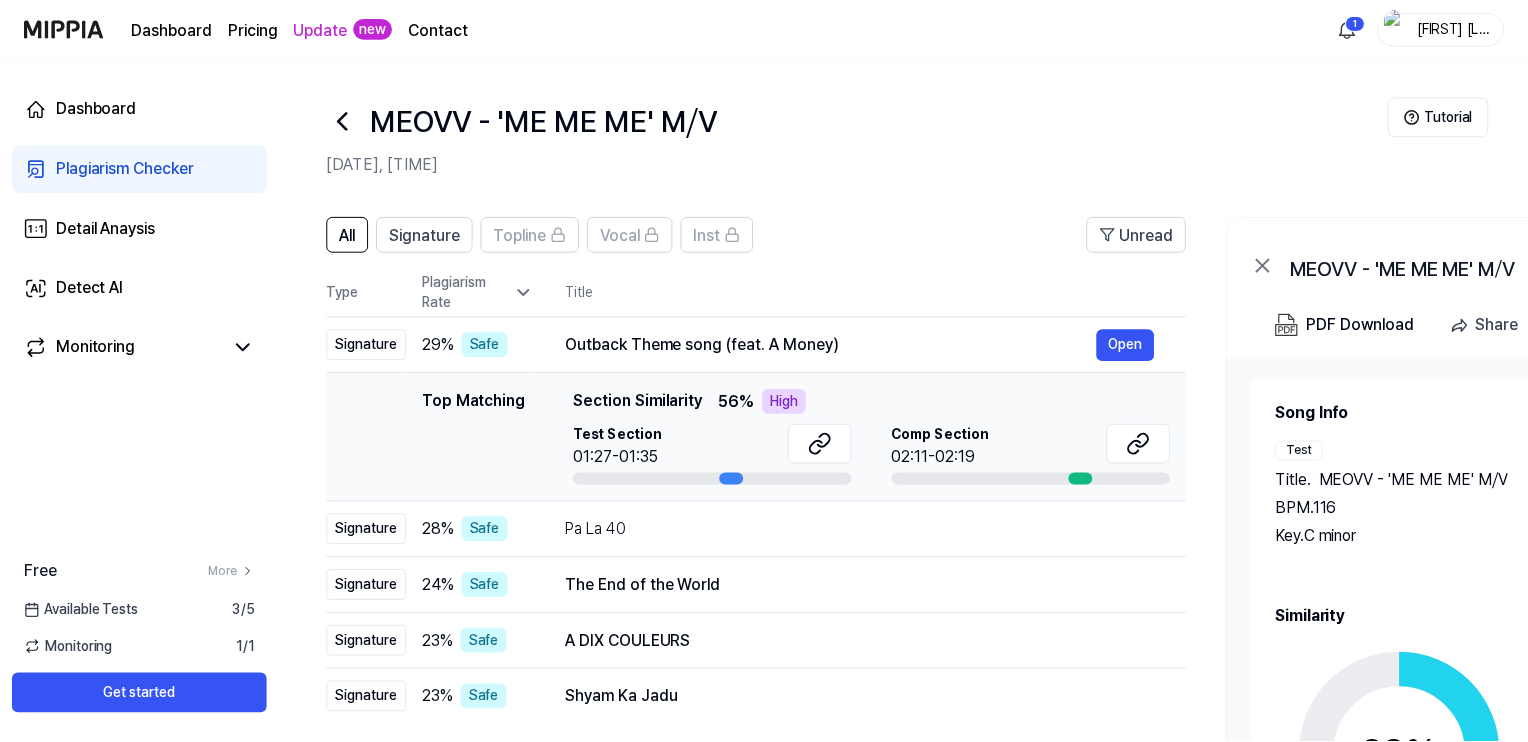 scroll, scrollTop: 188, scrollLeft: 0, axis: vertical 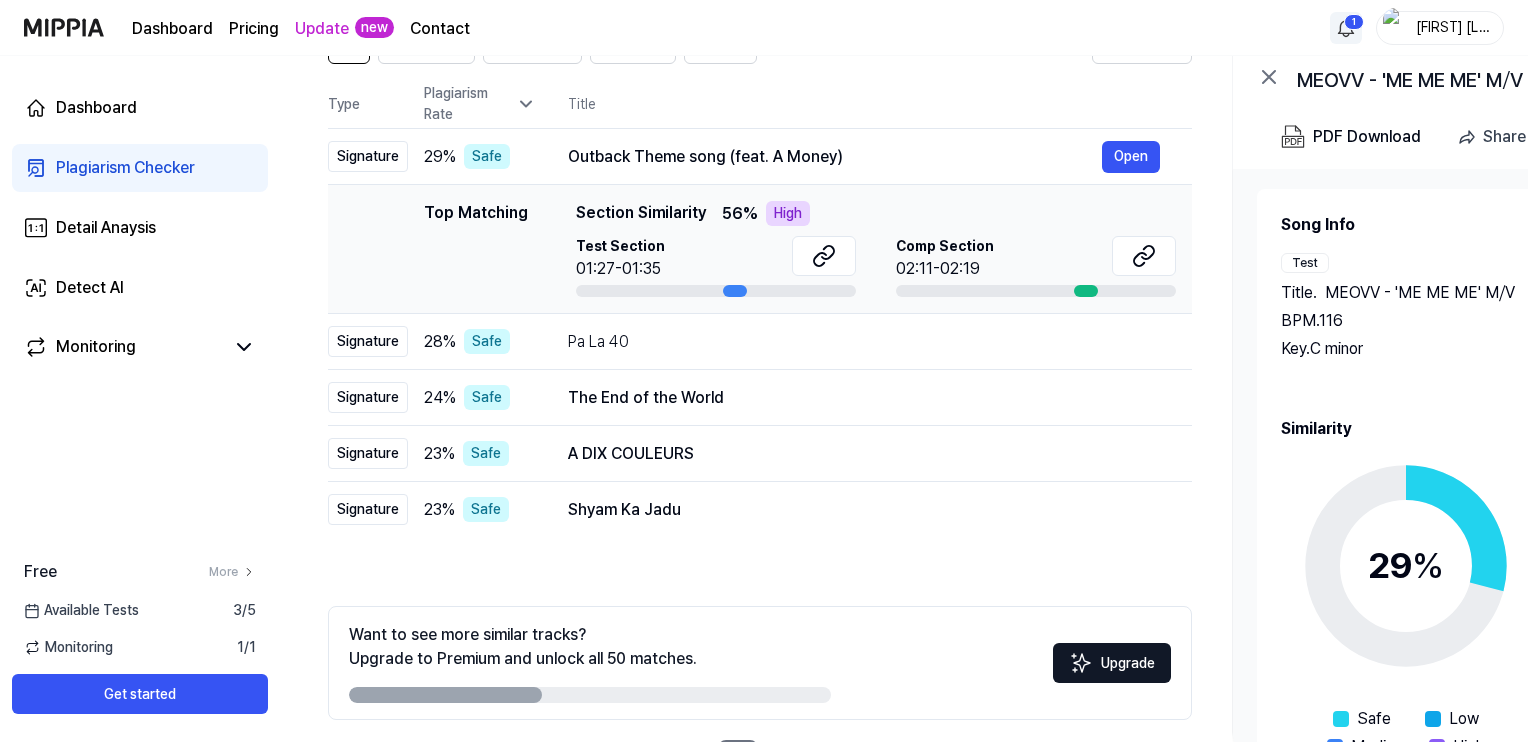 click on "Dashboard Pricing Update new Contact [FIRST] [LAST]  Dashboard Plagiarism Checker Detail Anaysis Detect AI Monitoring Free More Available Tests 3  /  5 Monitoring 1  /  1 Get started MEOVV - 'ME ME ME' M⧸V [DATE], [TIME] Tutorial All Signature Topline Vocal Inst Unread All Signature Topline Vocal Inst Type Plagiarism Rate Title High Rate Unread Signature 29 % Safe   Outback Theme song (feat. A Money) Open Top Matching Top Matching Section Similarity 56 % High   Test Section 01:27-01:35 Comp Section 02:11-02:19 Open Signature 28 % Safe   Pa La 40 Open Signature 24 % Safe   The End of the World Open Signature 23 % Safe   A DIX COULEURS Open Signature 23 % Safe   Shyam Ka Jadu Open Want to see more similar tracks?   Upgrade to Premium and unlock all 50 matches. Upgrade 1 2 MEOVV - 'ME ME ME' M⧸V Open PDF Download Share Song Info Test Title . MEOVV - 'ME ME ME' M⧸V BPM.  116 Key.  C minor Comp Title . Outback Theme song (feat. A Money) BPM.  122 Key.  A# minor Similarity 29 % Safe Low Medium High 5 %" at bounding box center [764, 183] 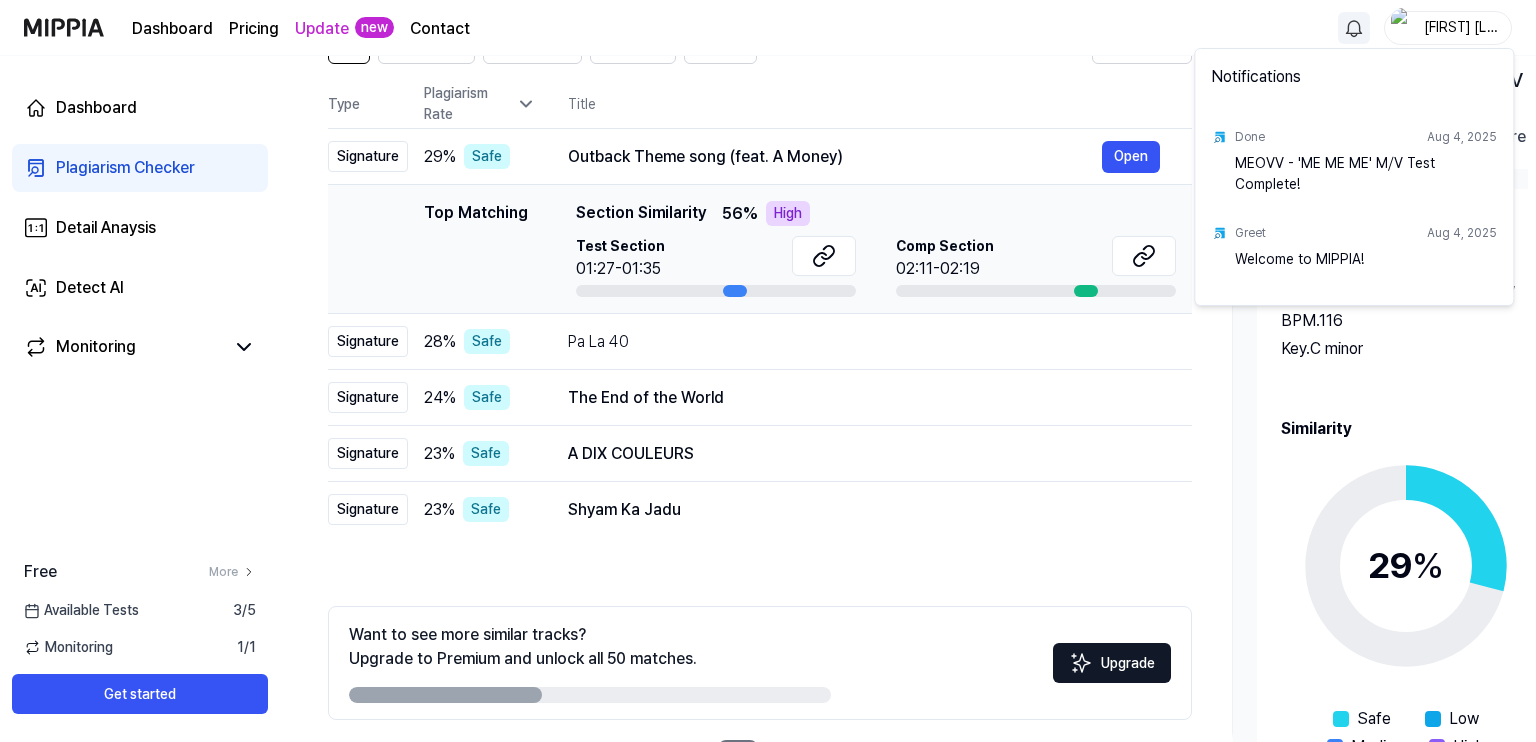 click on "Dashboard Pricing Update new Contact [FIRST] [LAST]  Dashboard Plagiarism Checker Detail Anaysis Detect AI Monitoring Free More Available Tests 3  /  5 Monitoring 1  /  1 Get started MEOVV - 'ME ME ME' M⧸V [DATE], [TIME] Tutorial All Signature Topline Vocal Inst Unread All Signature Topline Vocal Inst Type Plagiarism Rate Title High Rate Unread Signature 29 % Safe   Outback Theme song (feat. A Money) Open Top Matching Top Matching Section Similarity 56 % High   Test Section 01:27-01:35 Comp Section 02:11-02:19 Open Signature 28 % Safe   Pa La 40 Open Signature 24 % Safe   The End of the World Open Signature 23 % Safe   A DIX COULEURS Open Signature 23 % Safe   Shyam Ka Jadu Open Want to see more similar tracks?   Upgrade to Premium and unlock all 50 matches. Upgrade 1 2 MEOVV - 'ME ME ME' M⧸V Open PDF Download Share Song Info Test Title . MEOVV - 'ME ME ME' M⧸V BPM.  116 Key.  C minor Comp Title . Outback Theme song (feat. A Money) BPM.  122 Key.  A# minor Similarity 29 % Safe Low Medium High 5 %   %" at bounding box center [768, 183] 